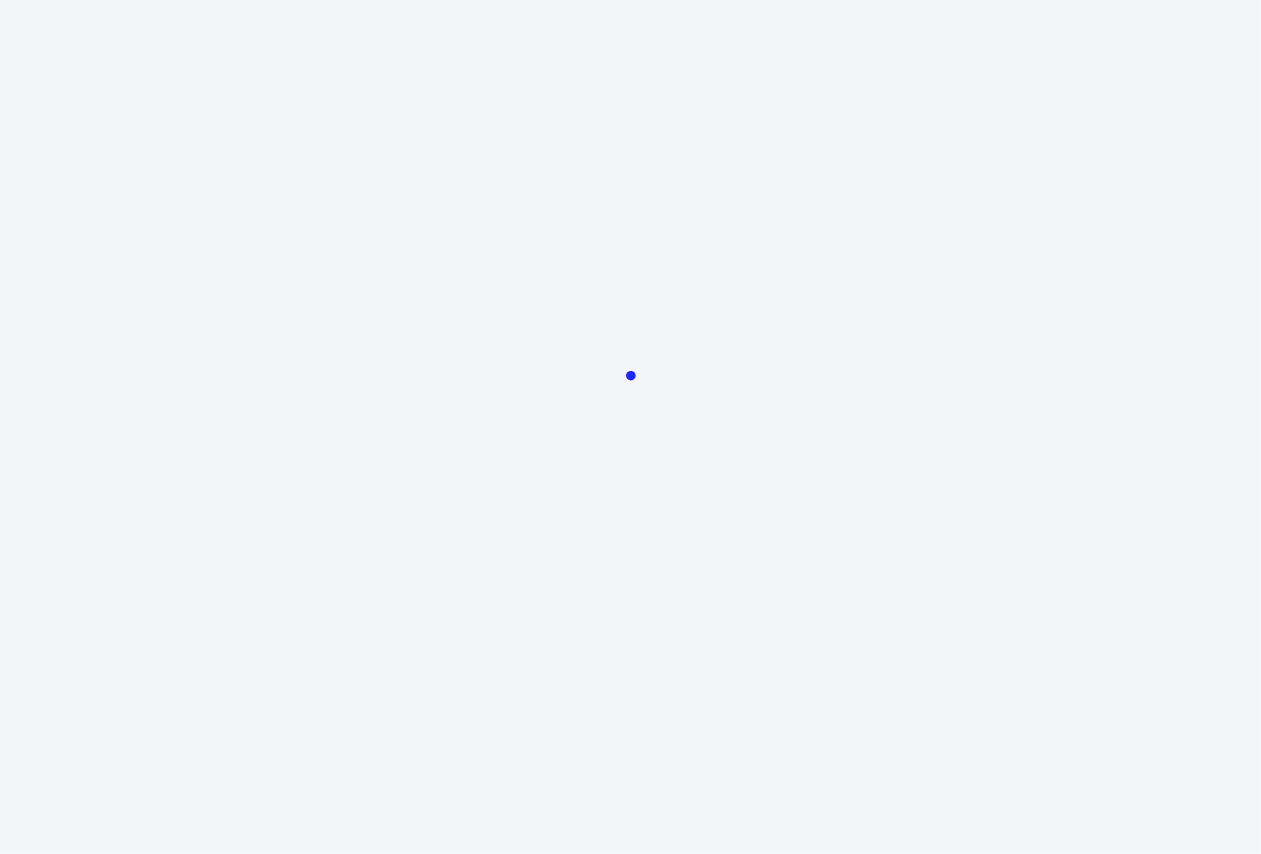 scroll, scrollTop: 0, scrollLeft: 0, axis: both 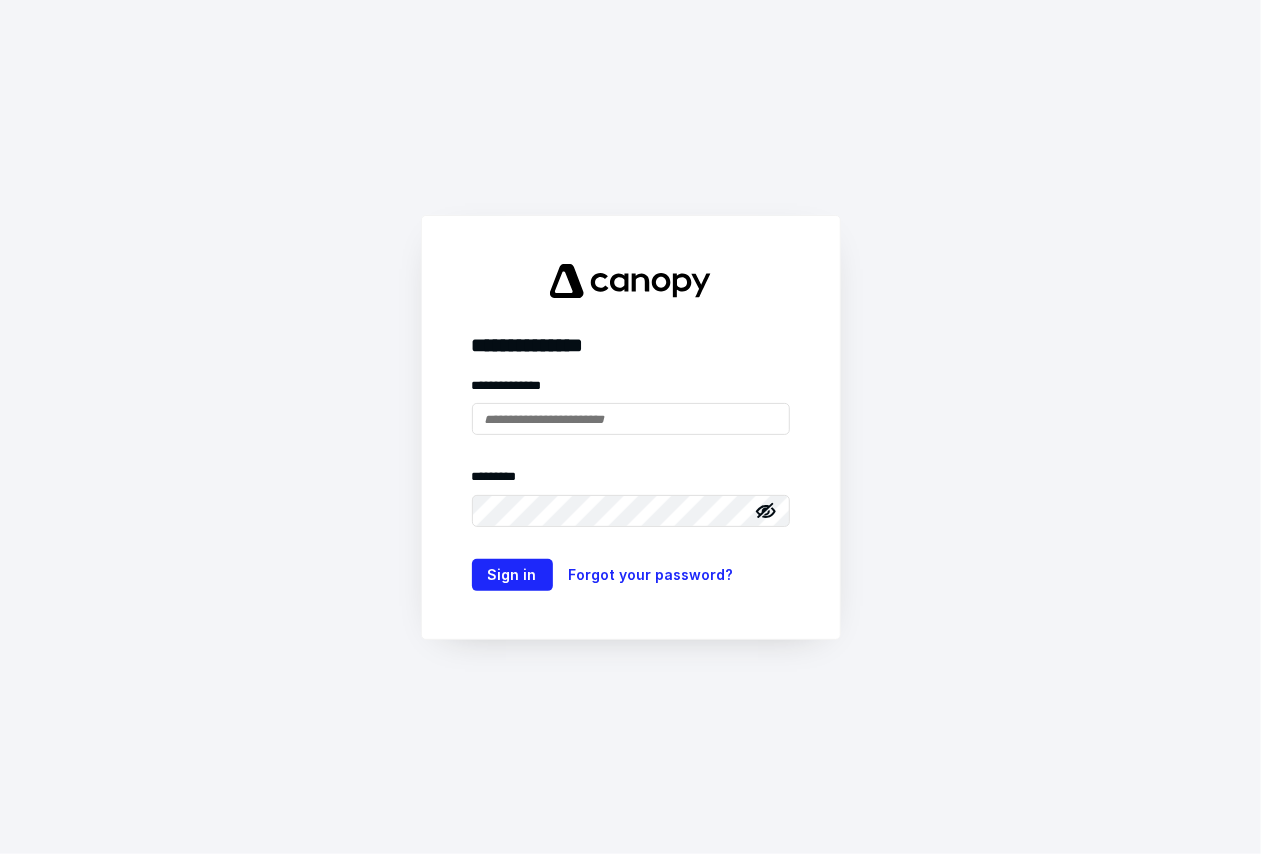 drag, startPoint x: 0, startPoint y: 0, endPoint x: 377, endPoint y: 273, distance: 465.46536 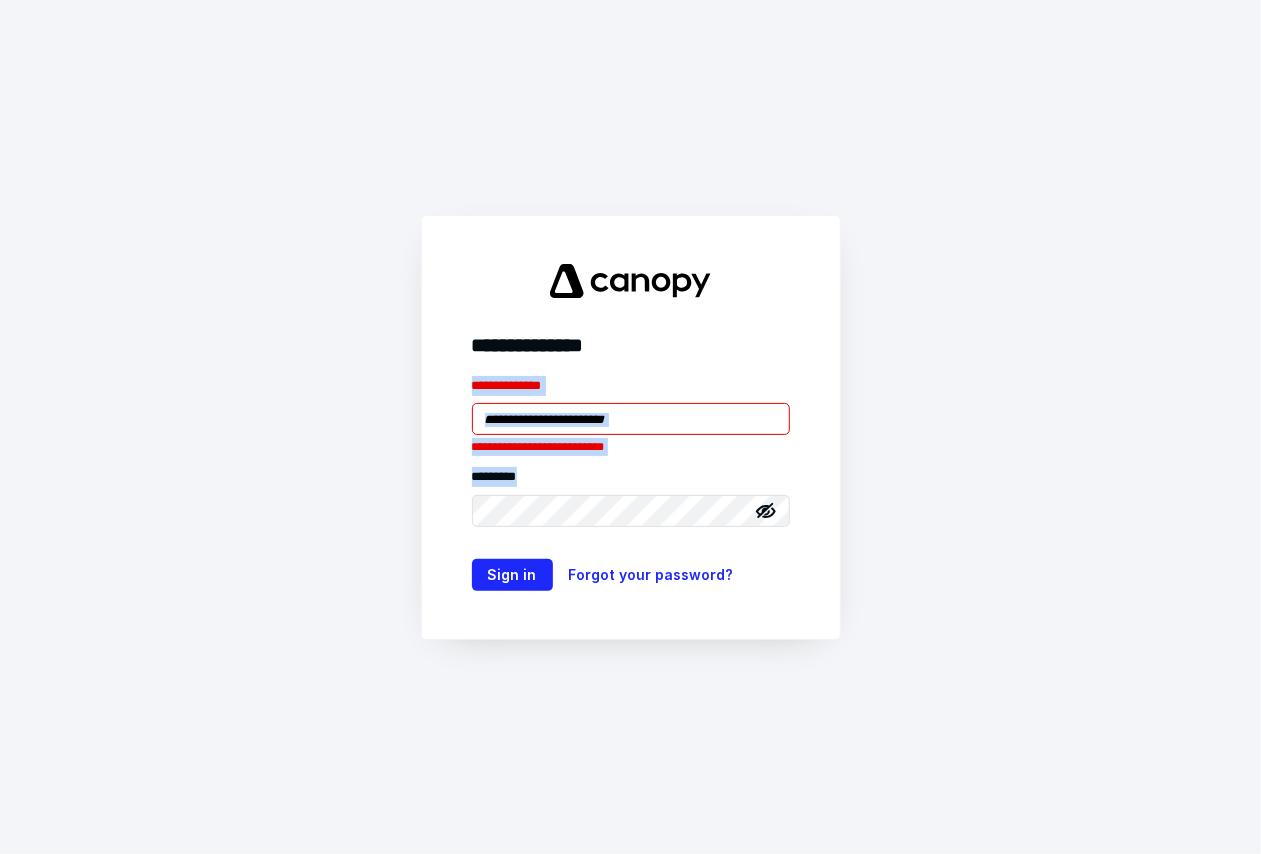 click on "**********" at bounding box center [630, 427] 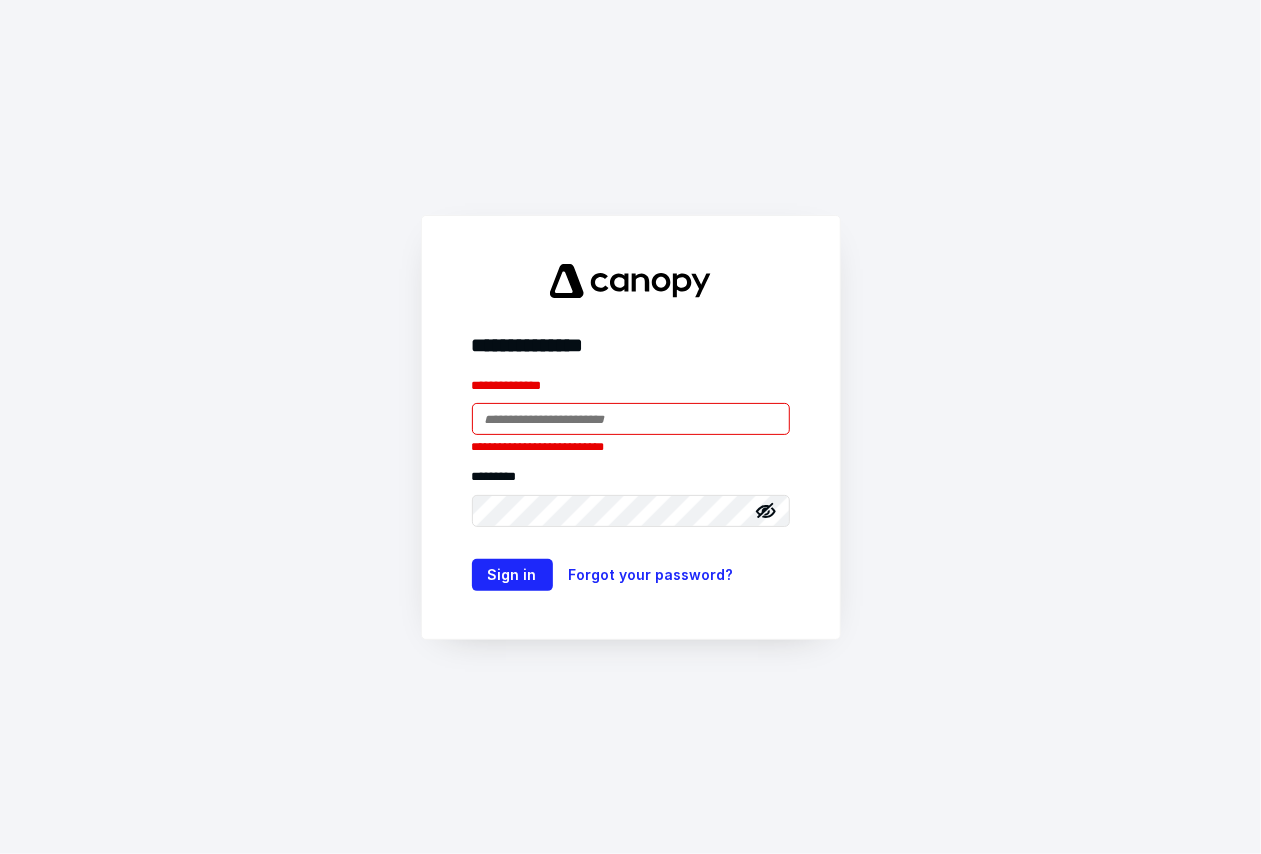 click at bounding box center (631, 419) 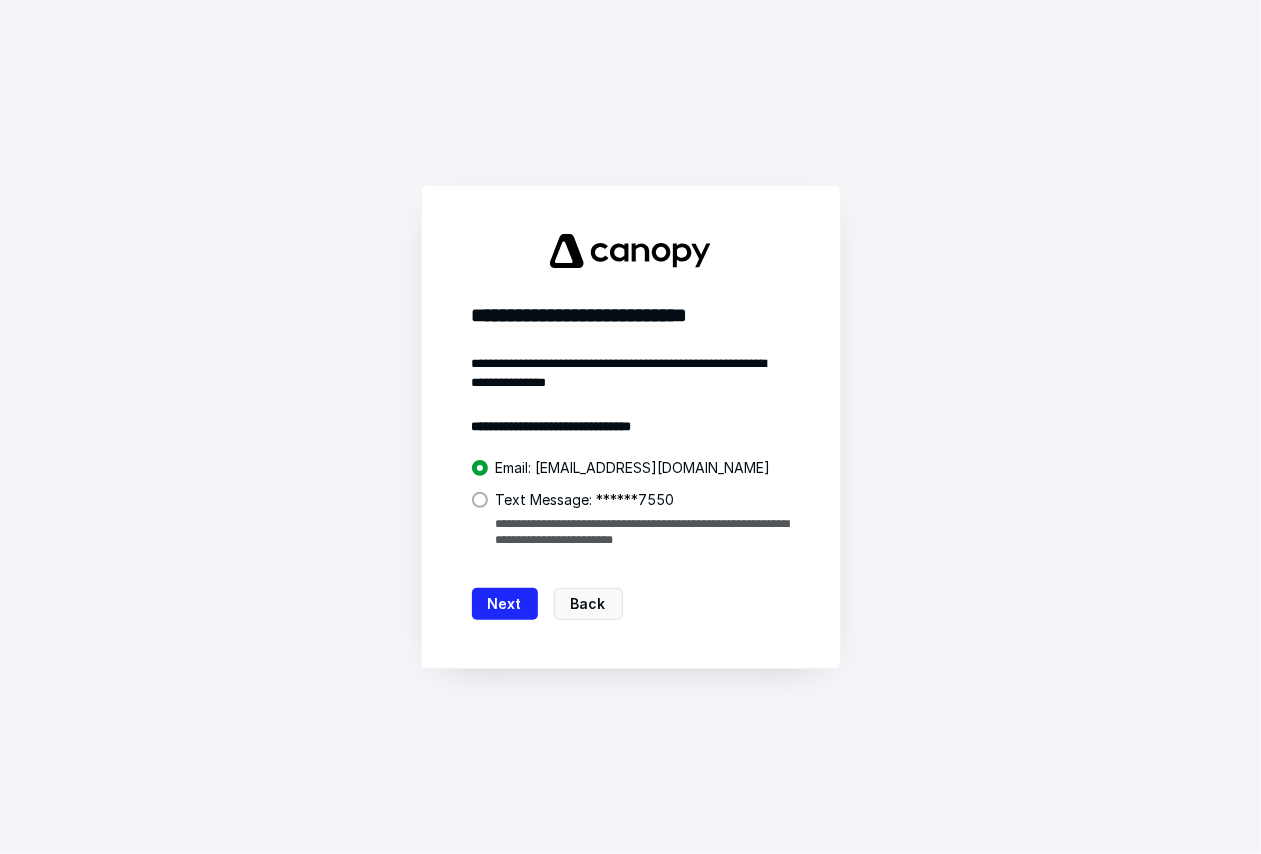 click at bounding box center (480, 500) 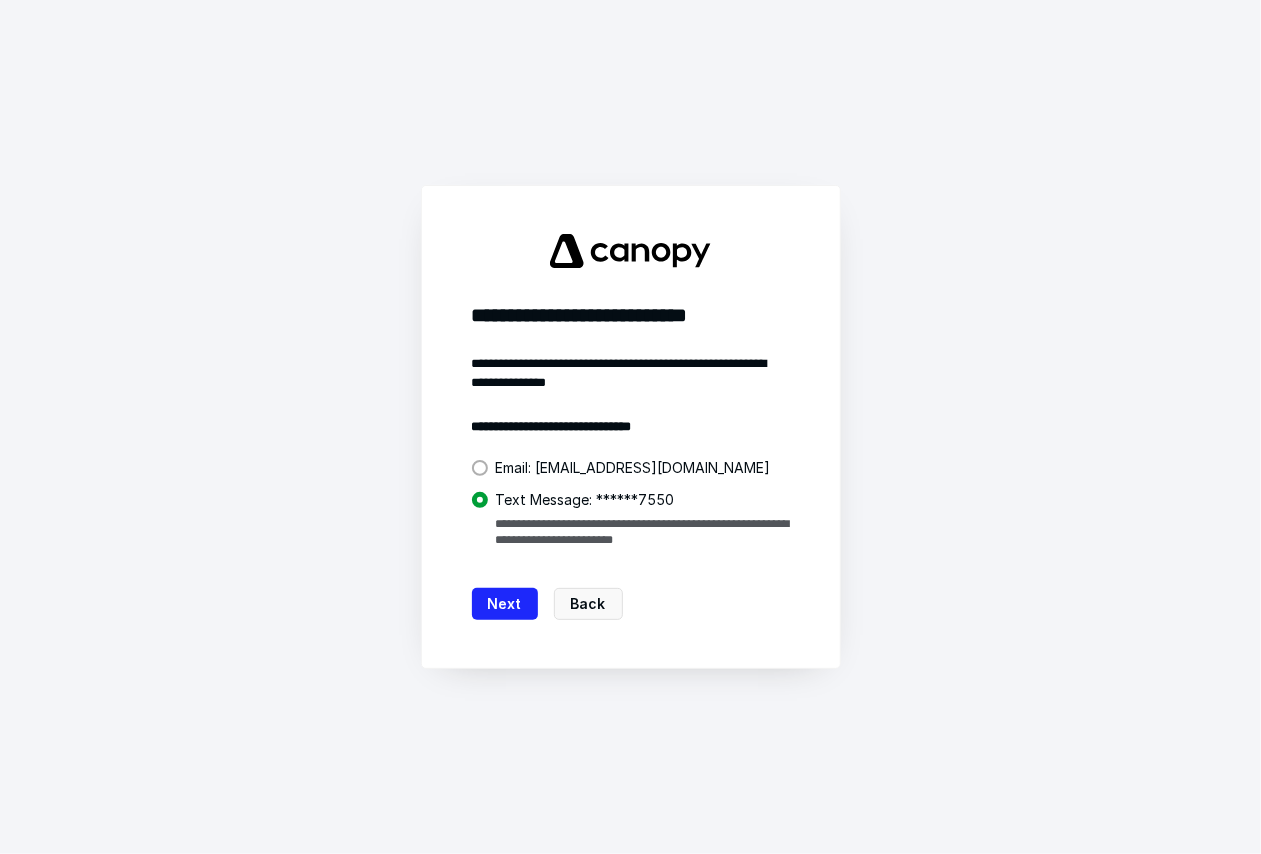 click on "Next" at bounding box center [505, 604] 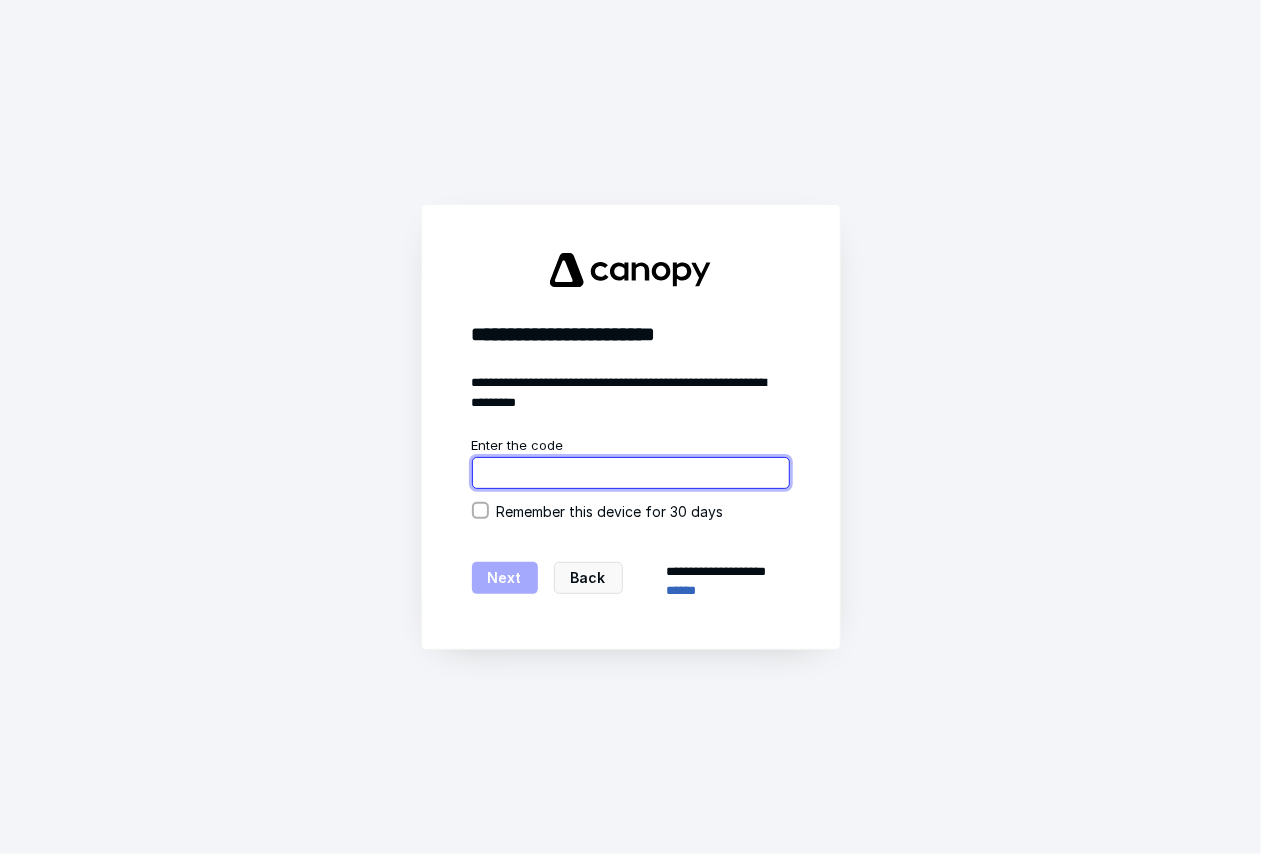 click at bounding box center (631, 473) 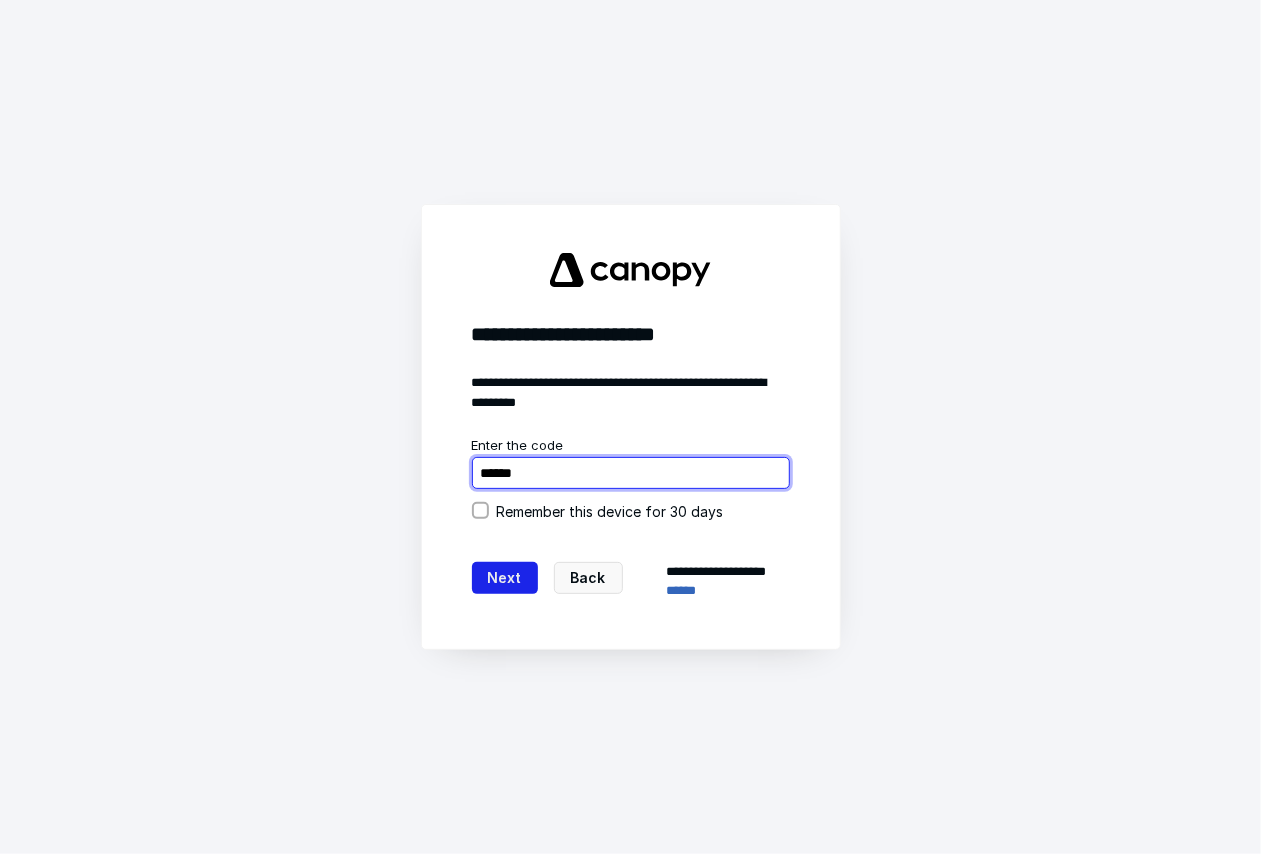 type on "******" 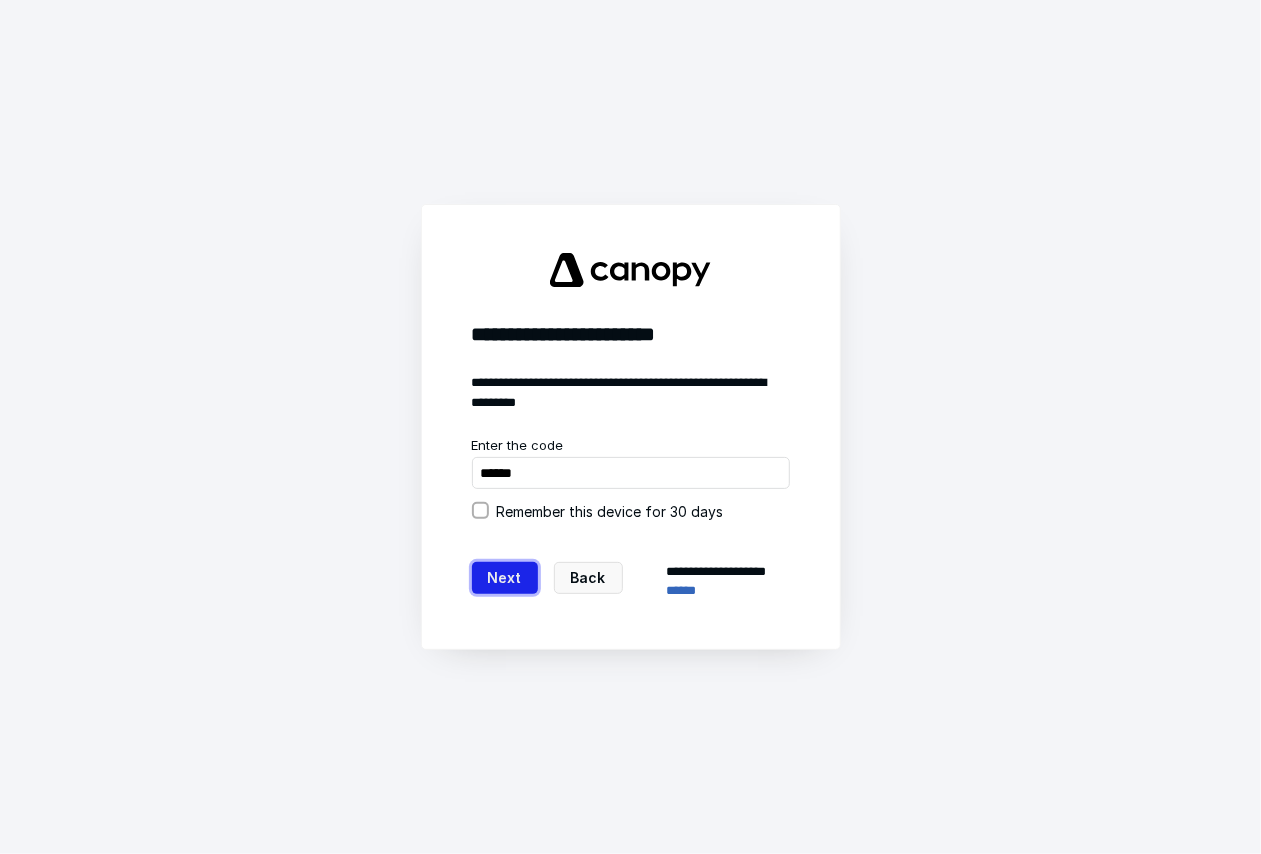 click on "Next" at bounding box center [505, 578] 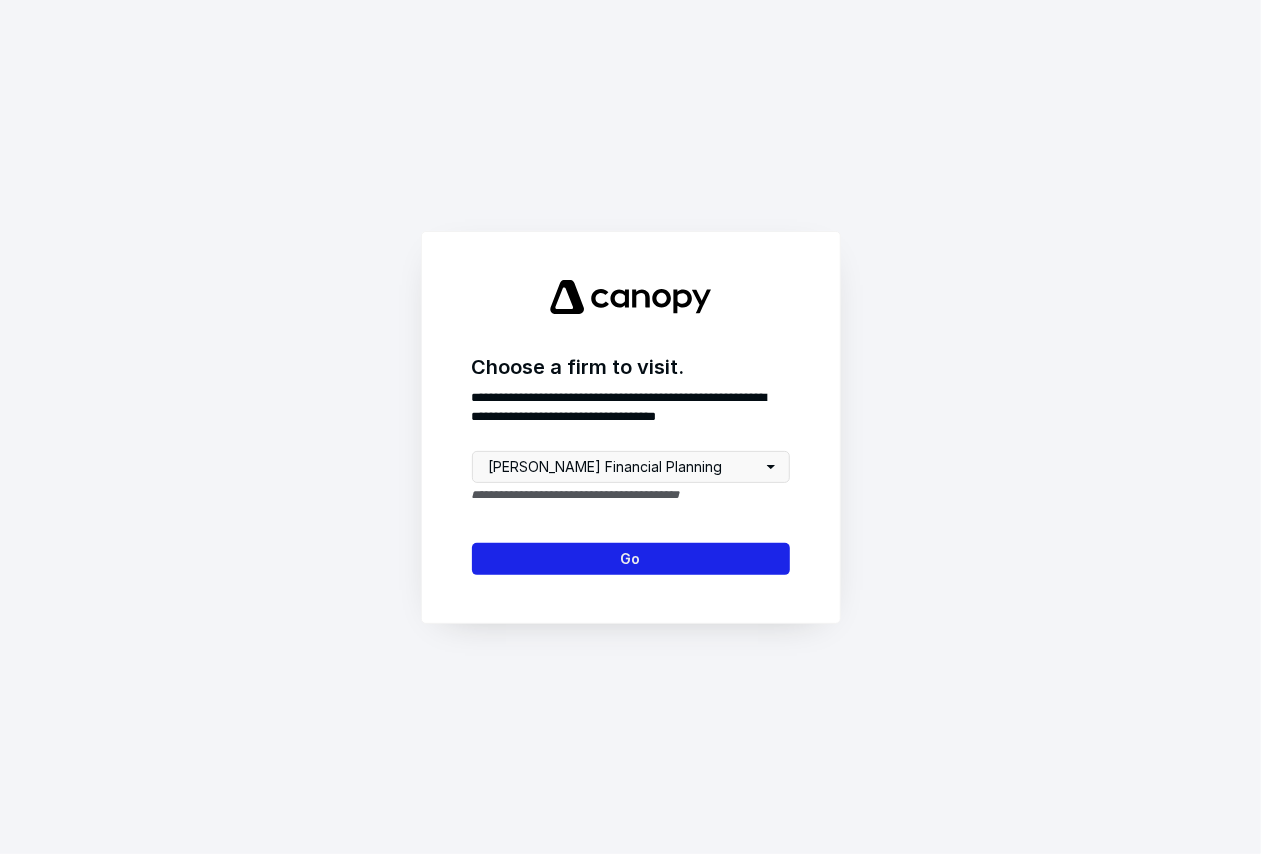 click on "Go" at bounding box center (631, 559) 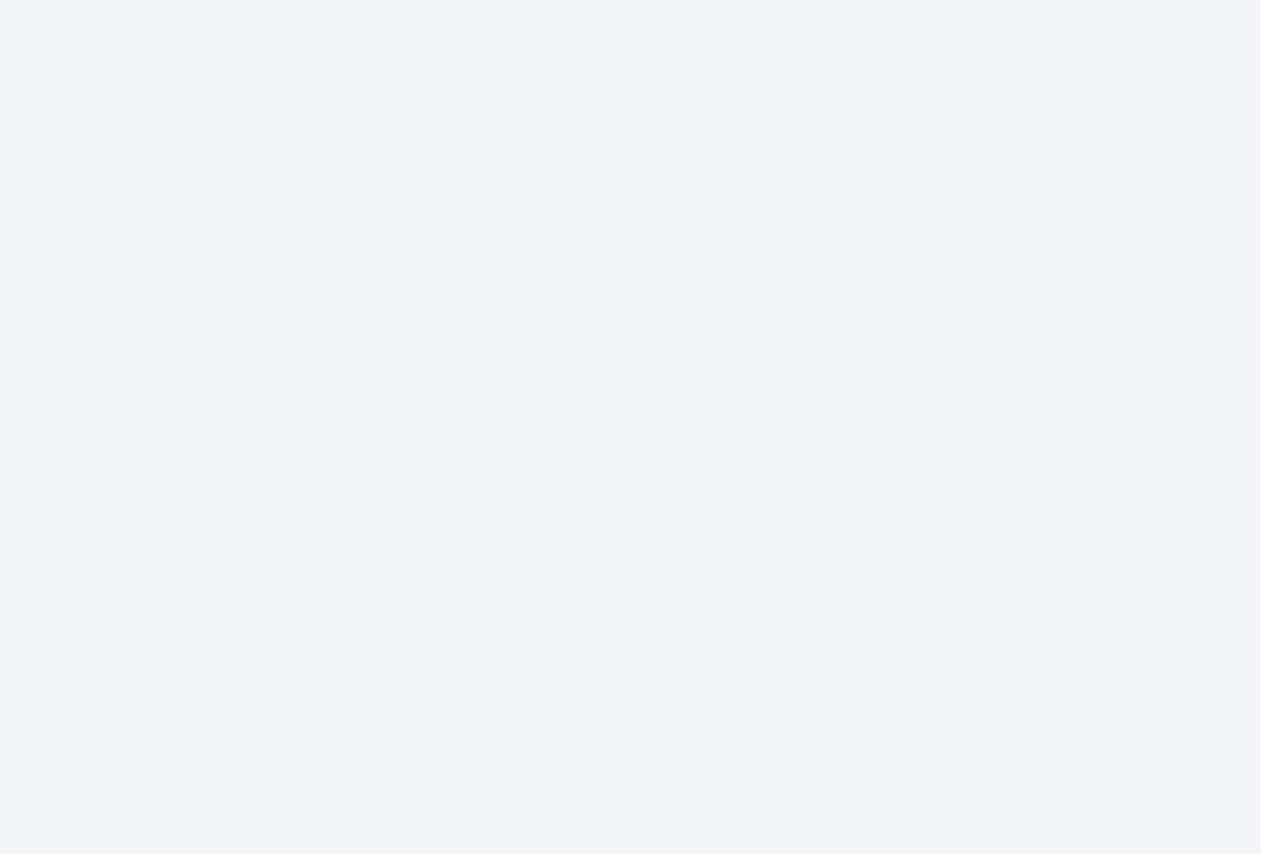 drag, startPoint x: 541, startPoint y: 561, endPoint x: 542, endPoint y: 573, distance: 12.0415945 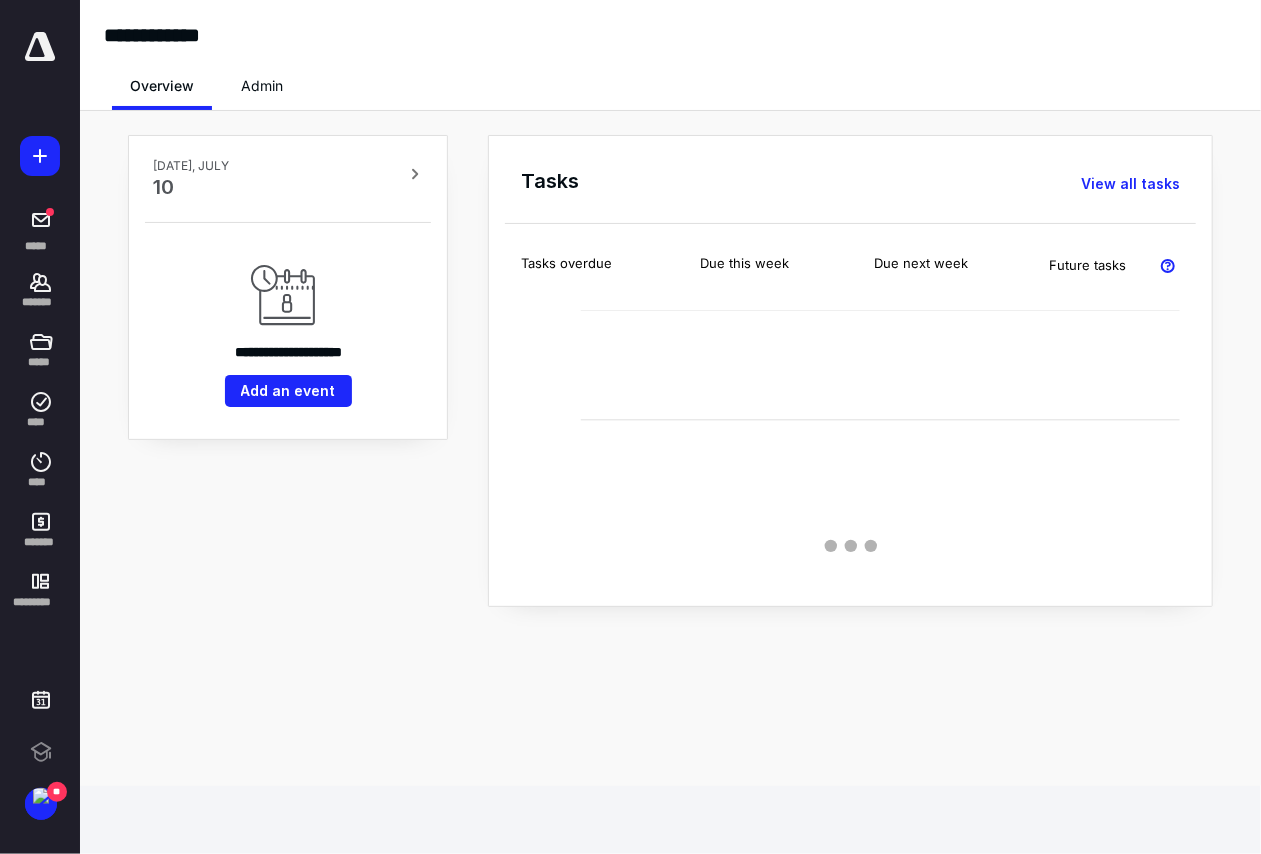 scroll, scrollTop: 0, scrollLeft: 0, axis: both 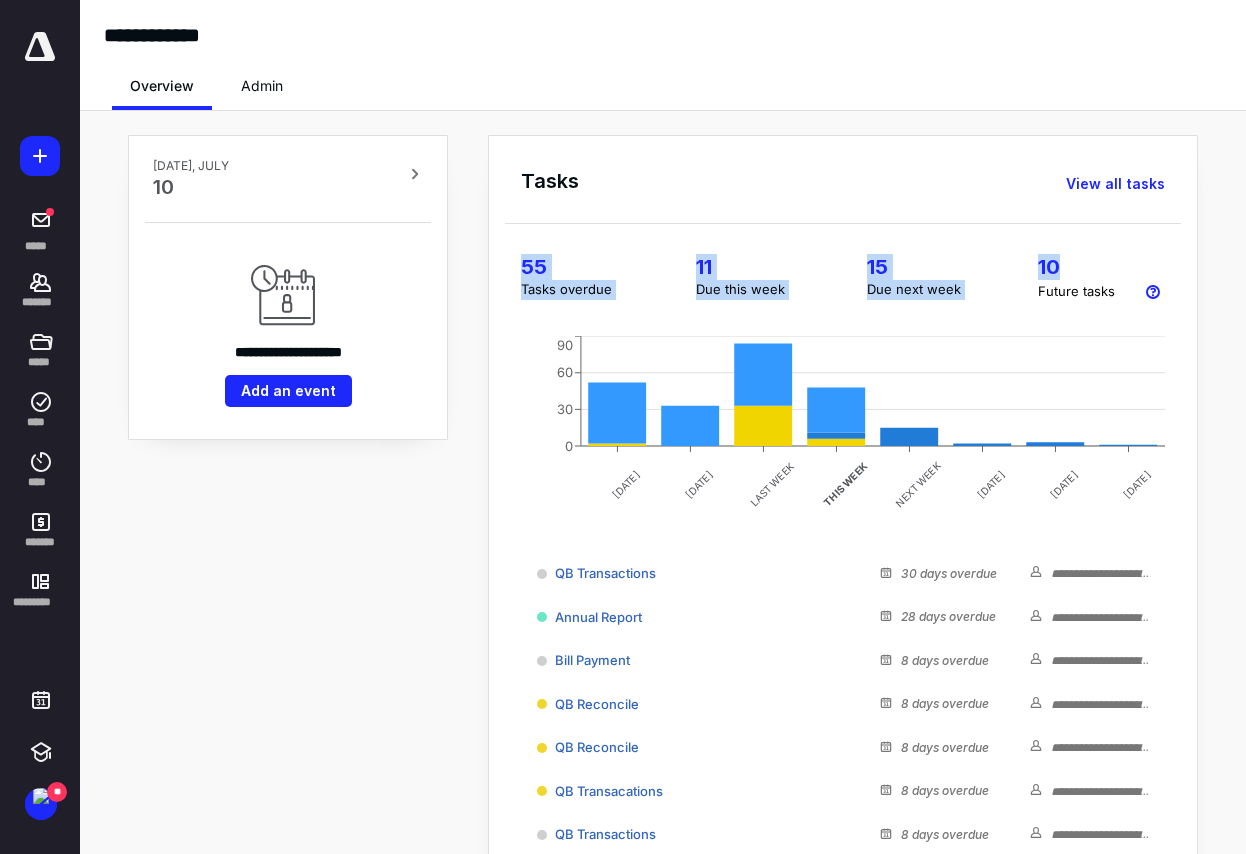drag, startPoint x: 782, startPoint y: 207, endPoint x: 1251, endPoint y: 279, distance: 474.49448 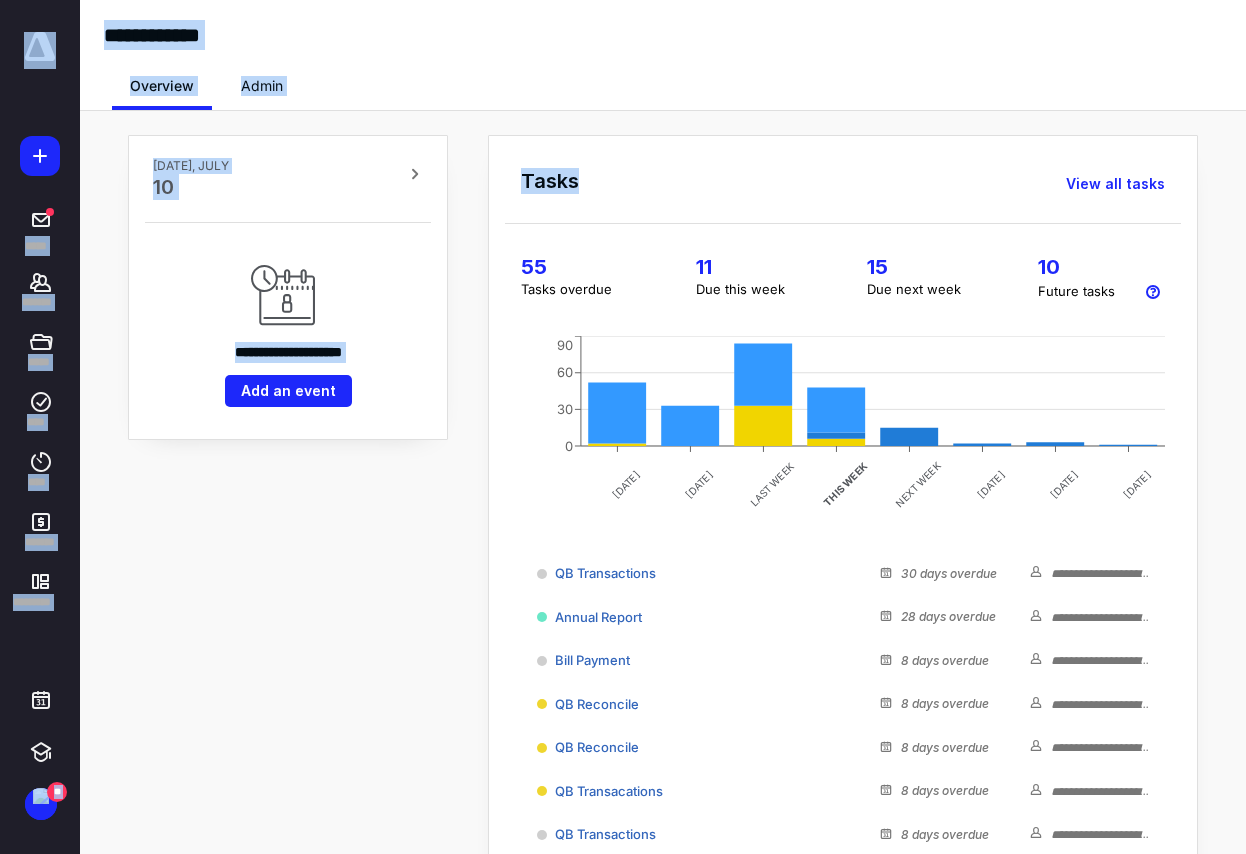 click on "**********" at bounding box center (663, 19) 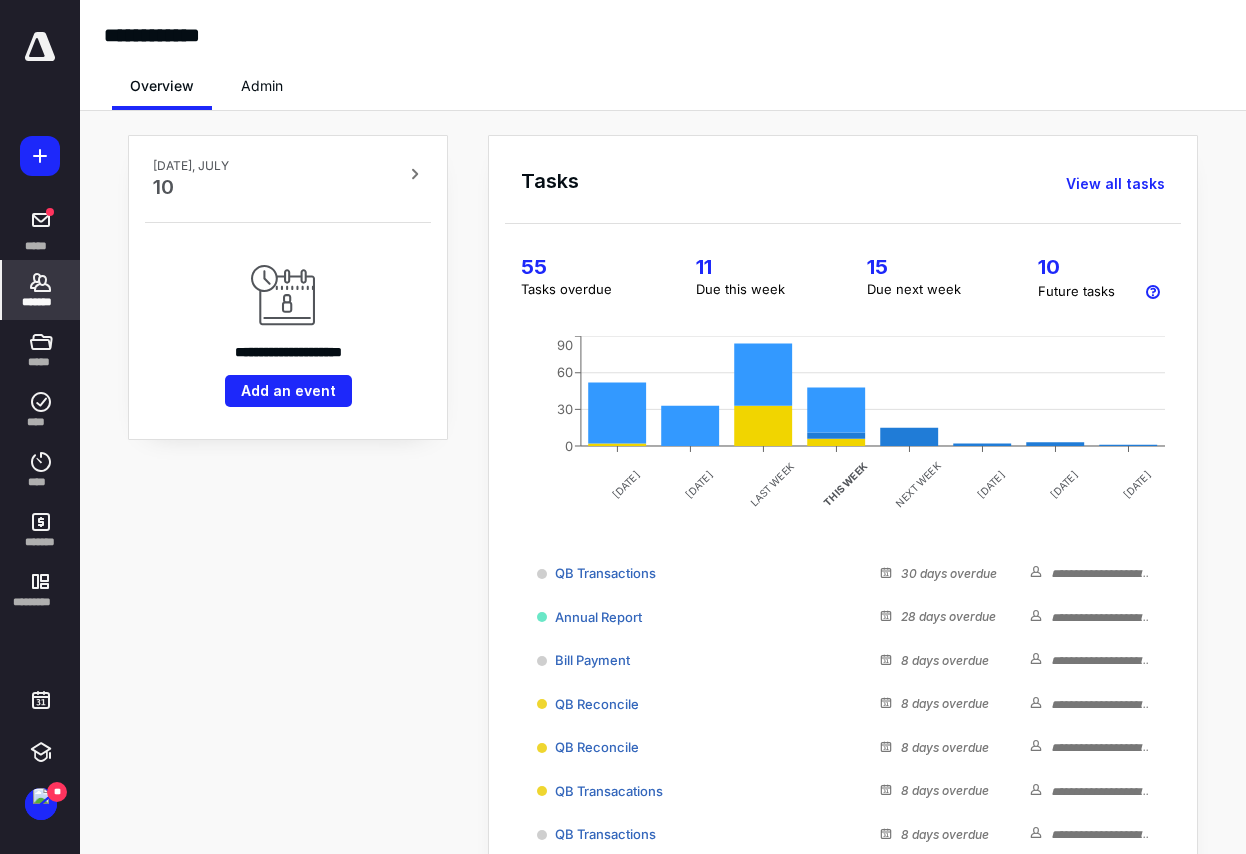 click on "*******" at bounding box center (41, 302) 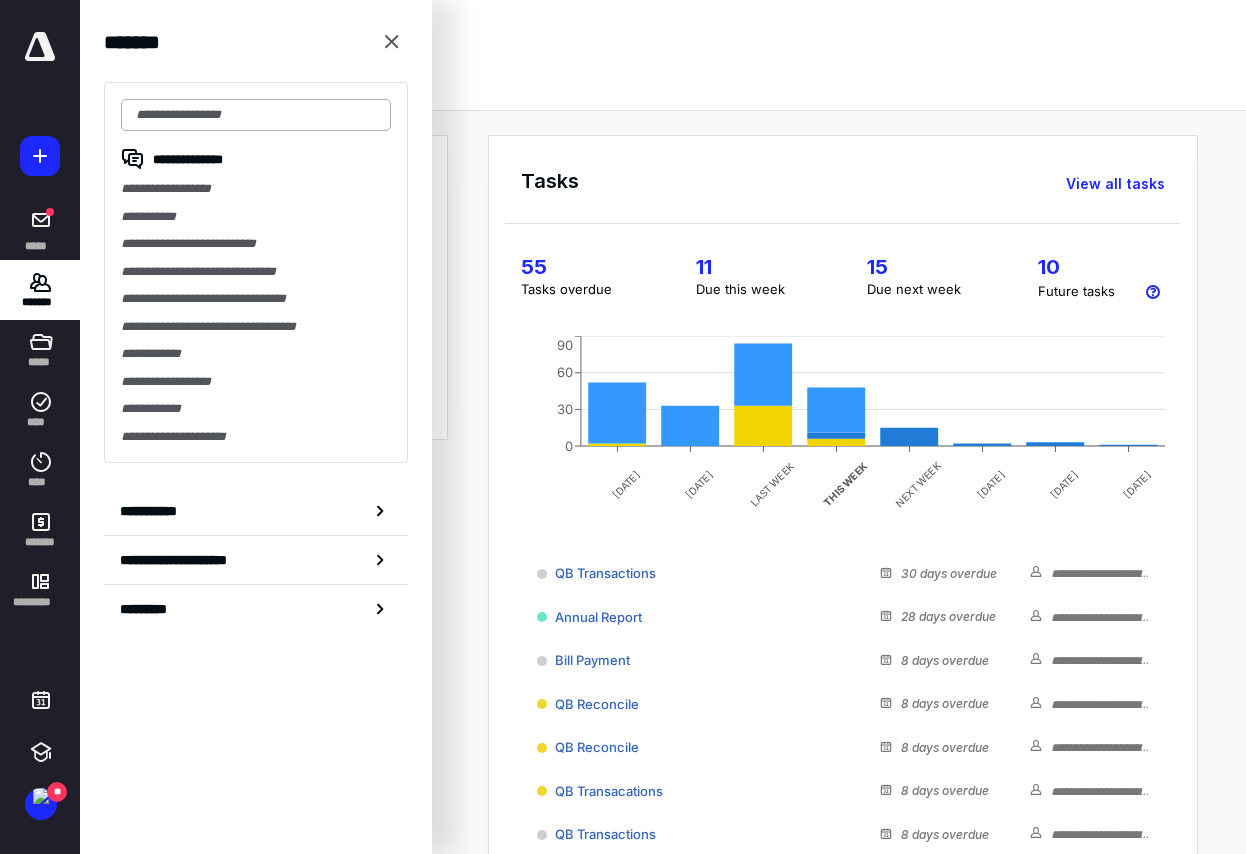 click at bounding box center (256, 115) 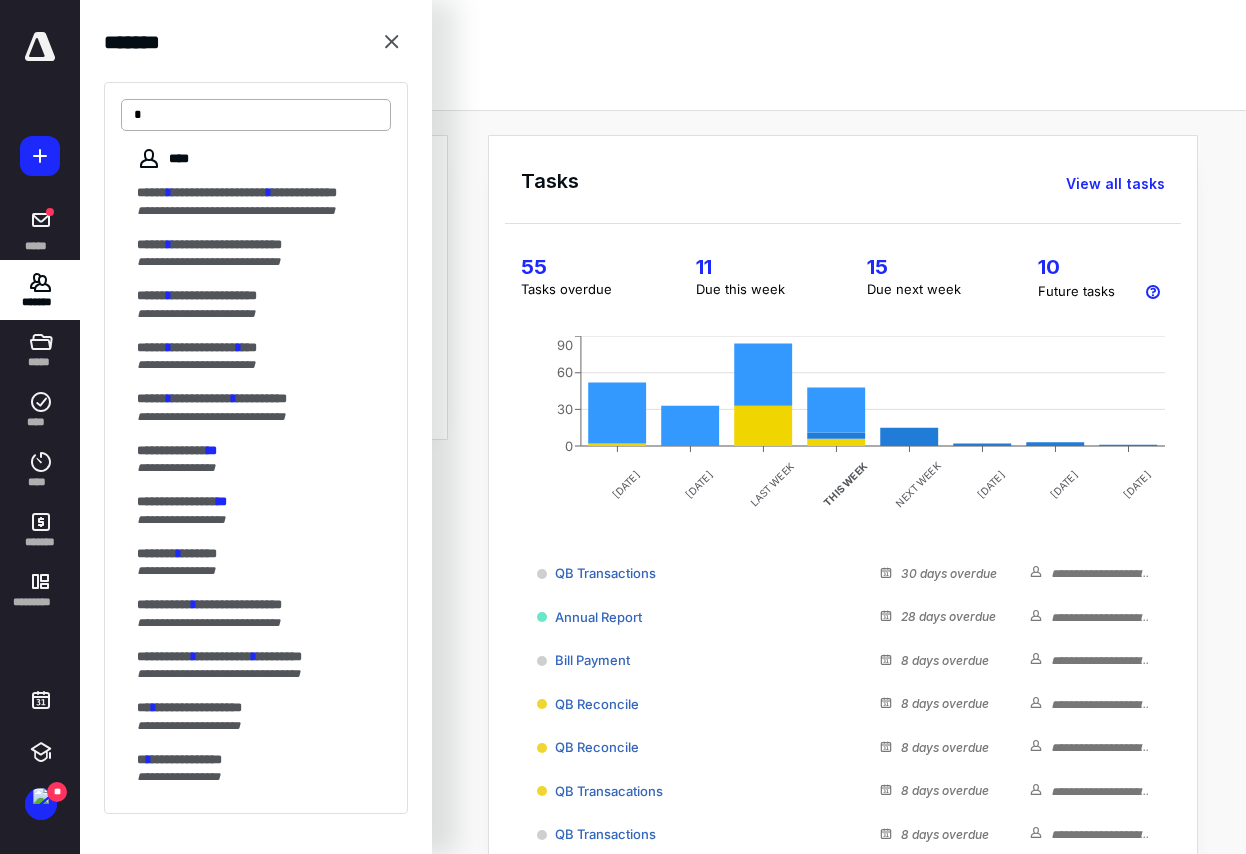 click on "*" at bounding box center [256, 115] 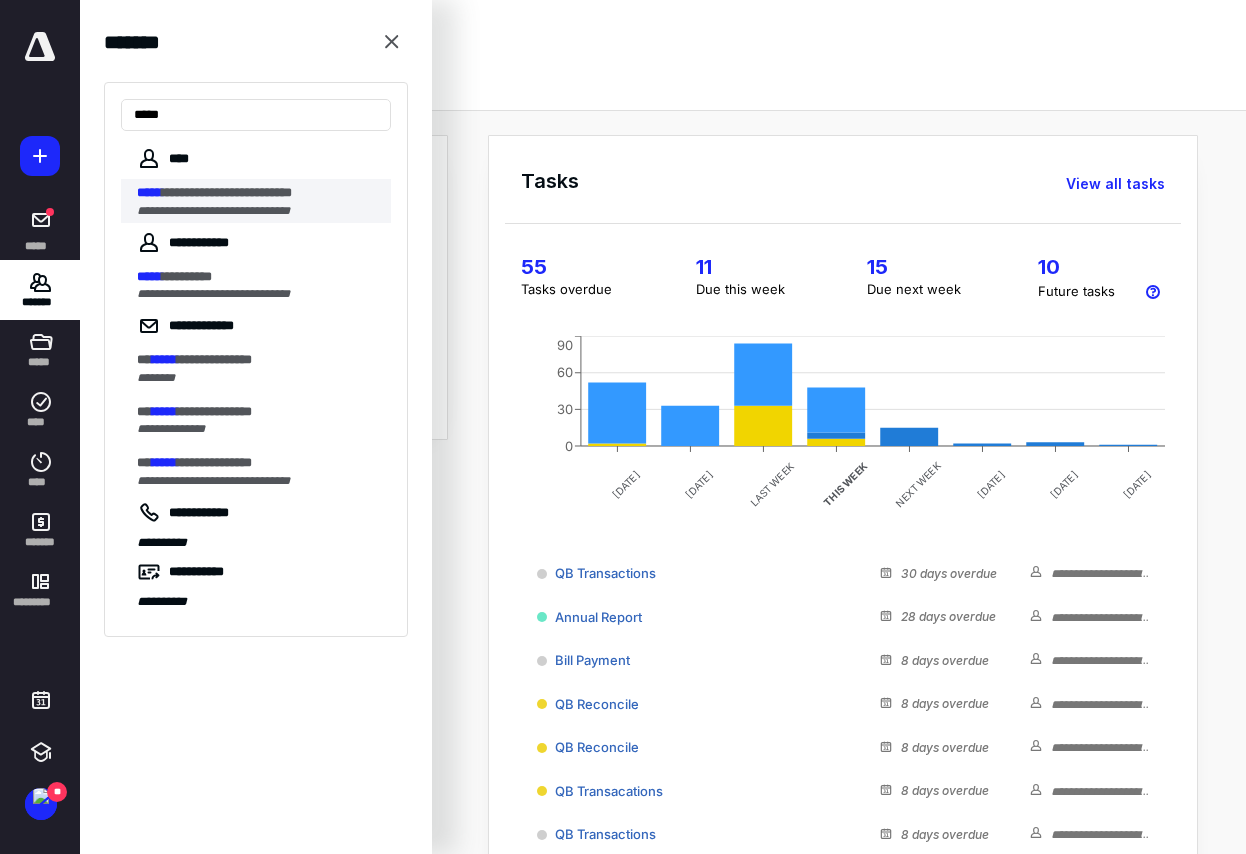 type on "*****" 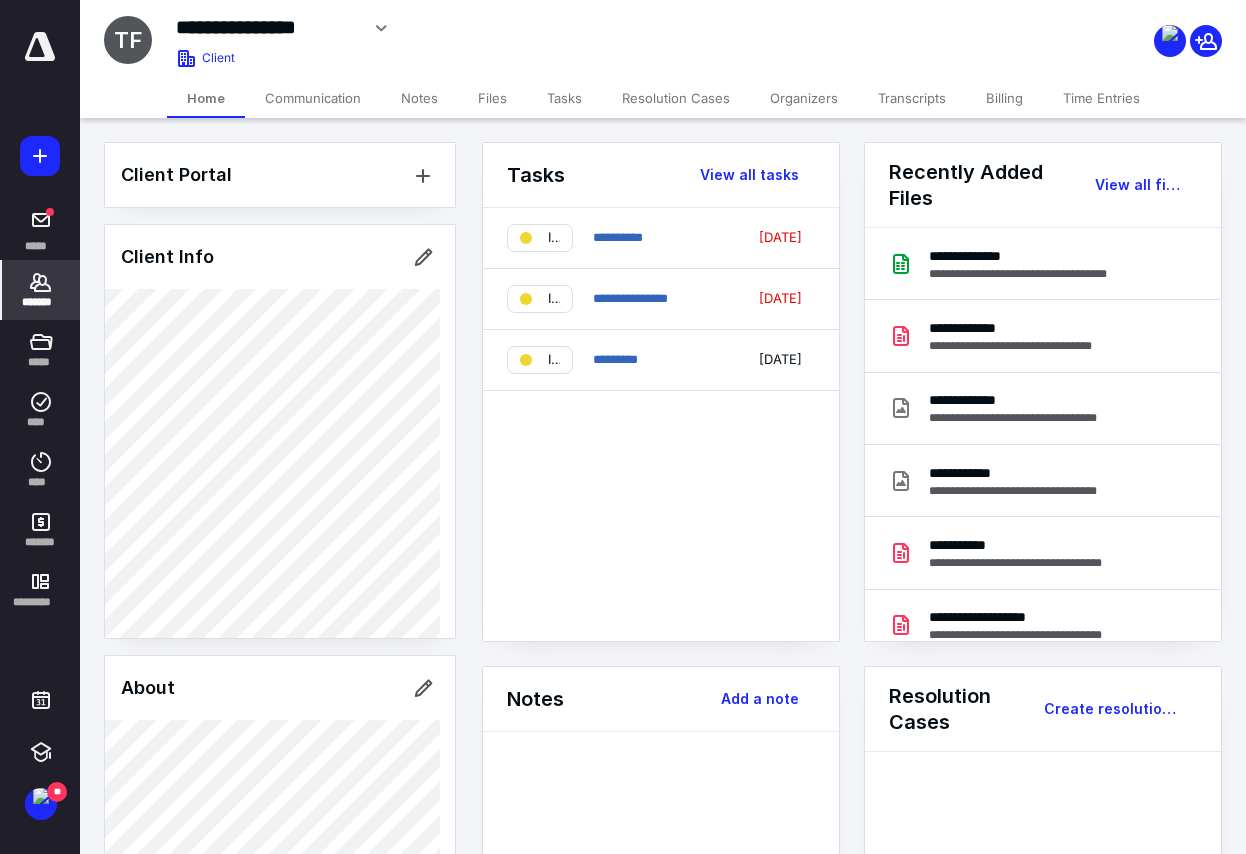 click on "Files" at bounding box center (492, 98) 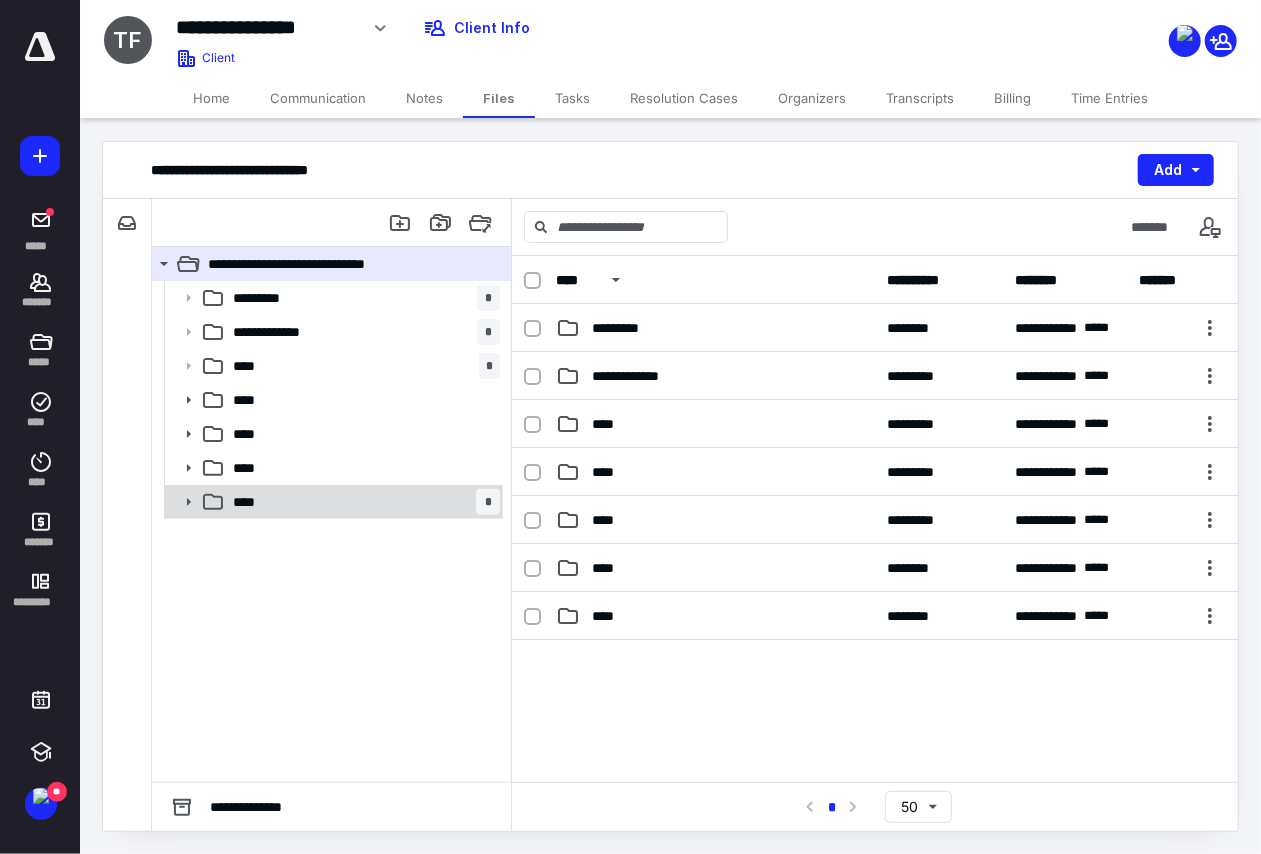 click on "****" at bounding box center [251, 502] 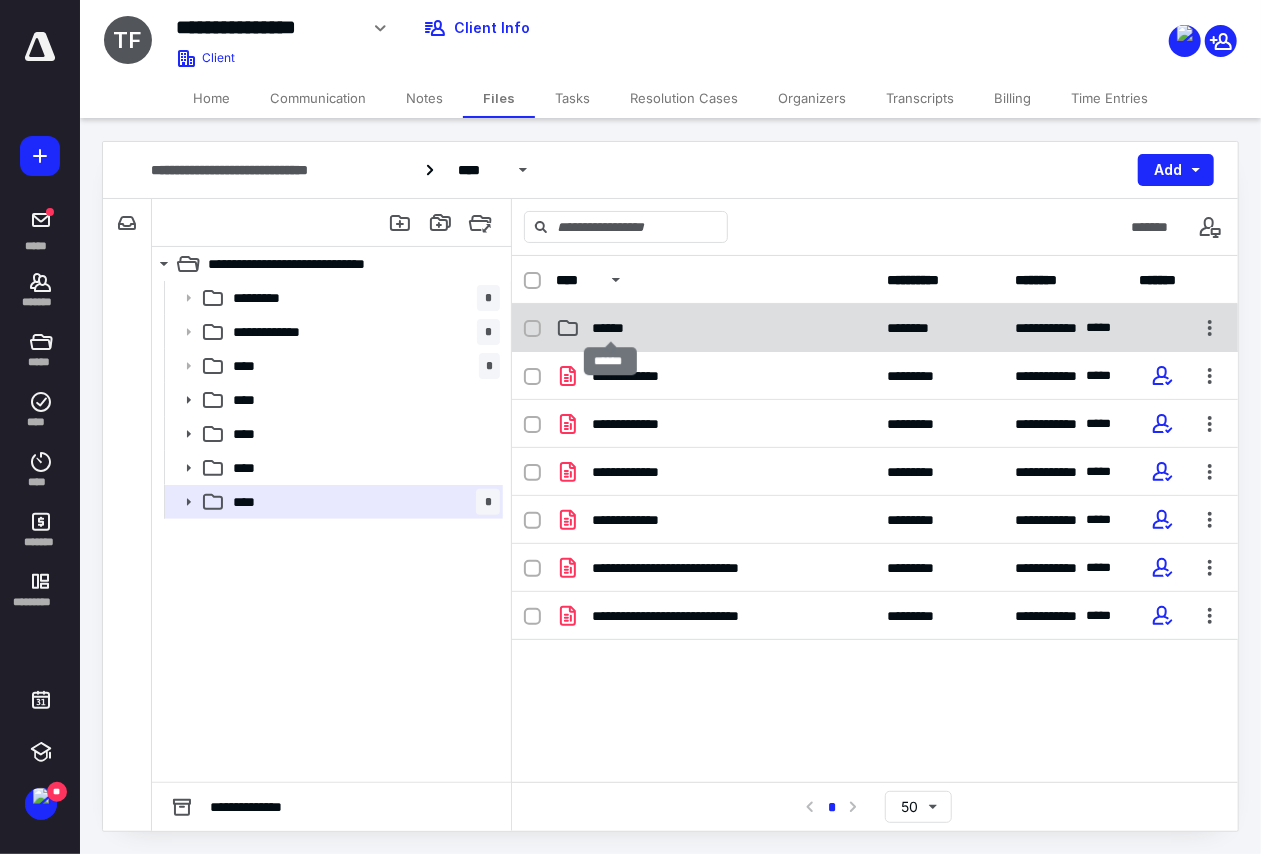 click on "******" at bounding box center [610, 328] 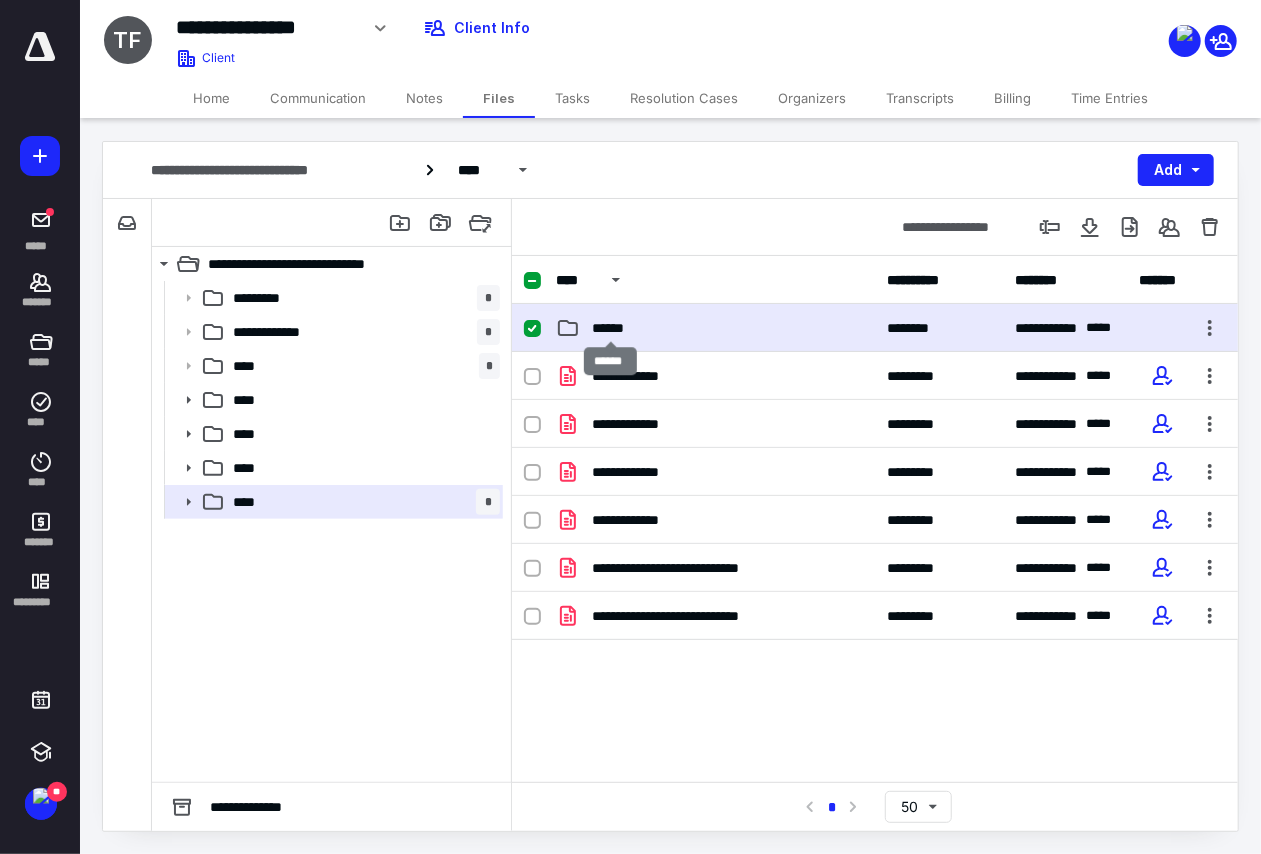 click on "******" at bounding box center (610, 328) 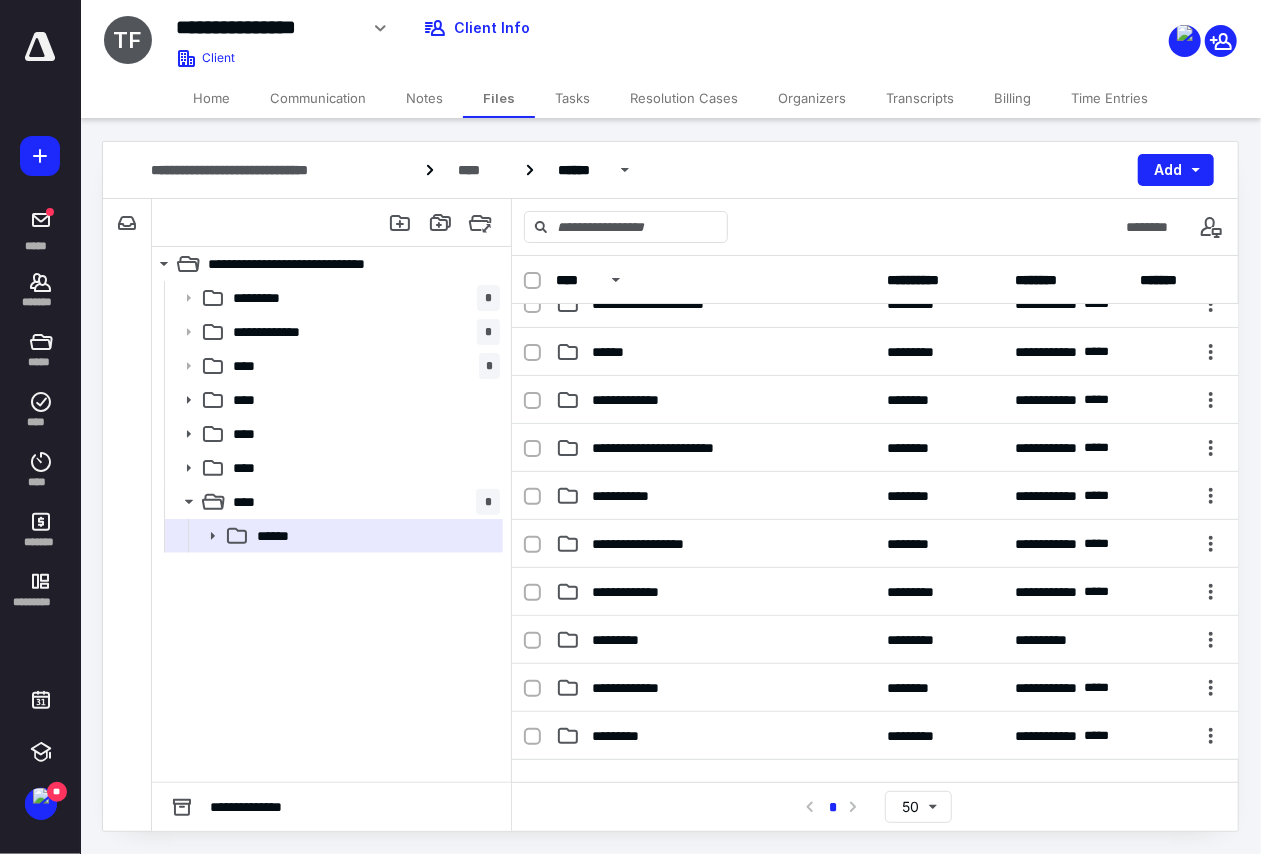 scroll, scrollTop: 434, scrollLeft: 0, axis: vertical 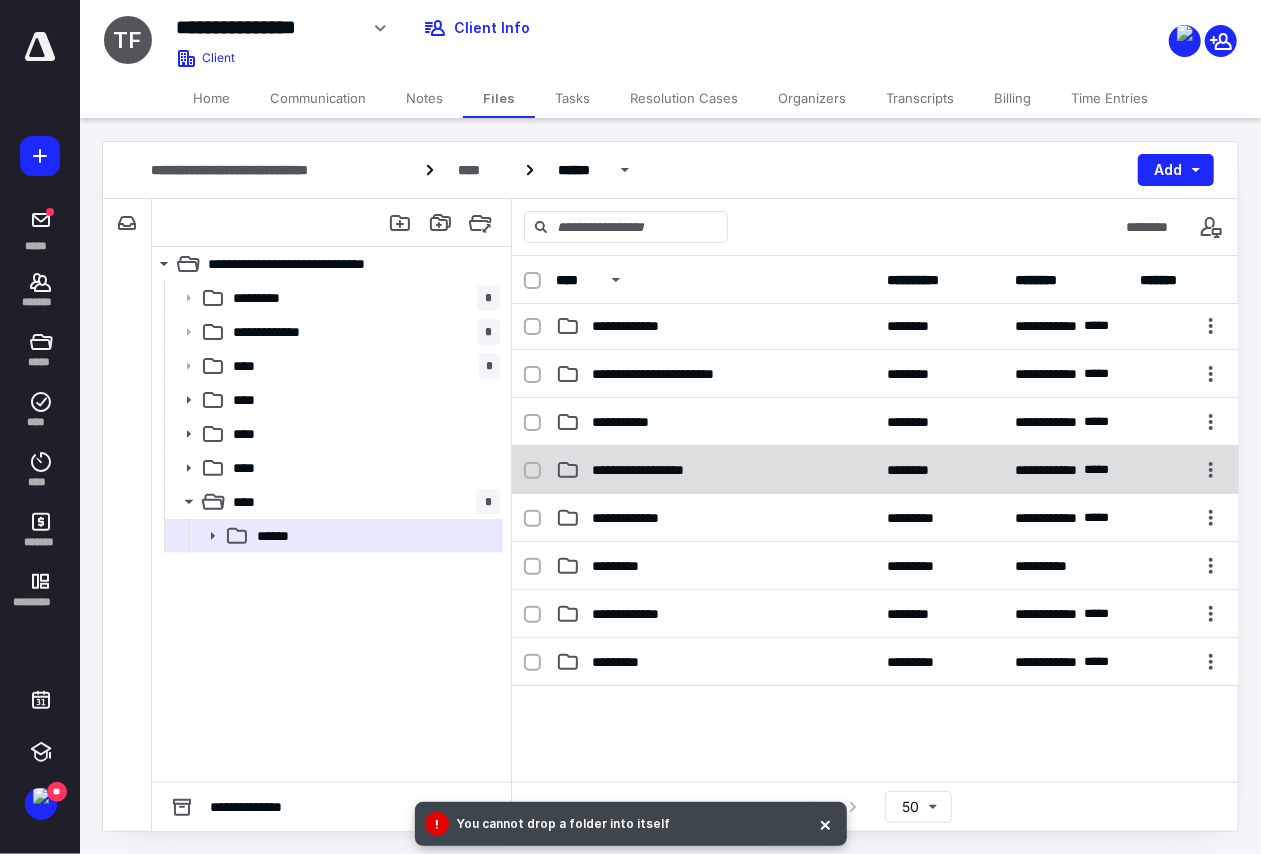 click on "**********" at bounding box center [655, 470] 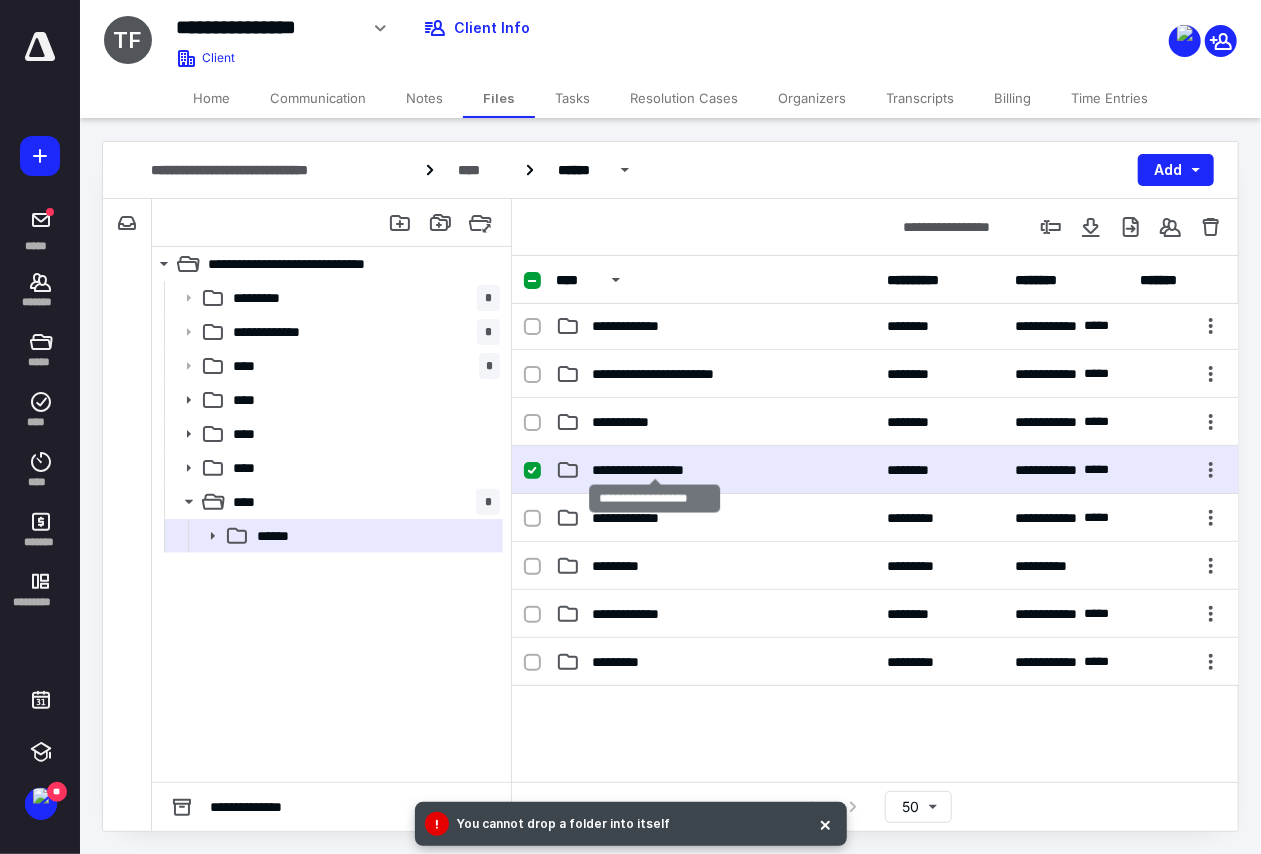 click on "**********" at bounding box center [655, 470] 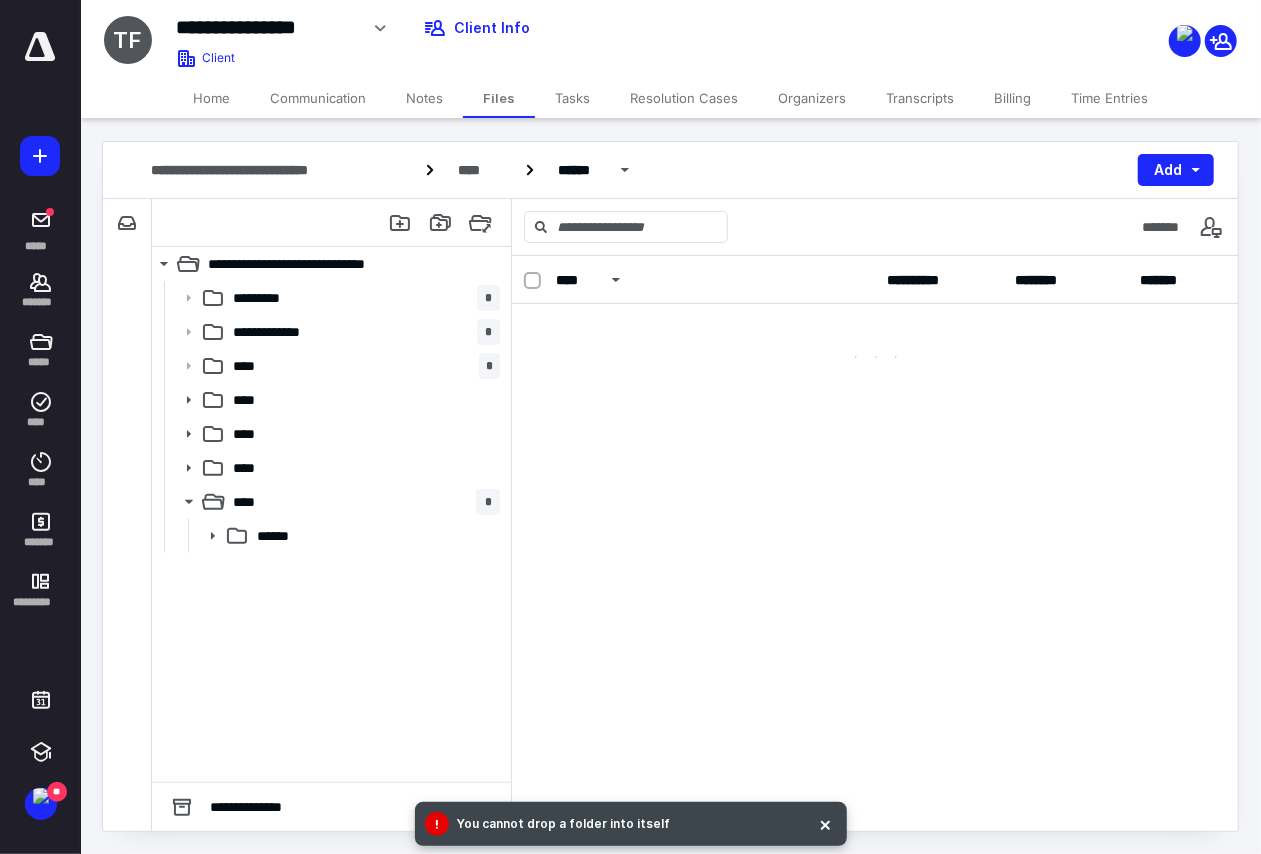 scroll, scrollTop: 0, scrollLeft: 0, axis: both 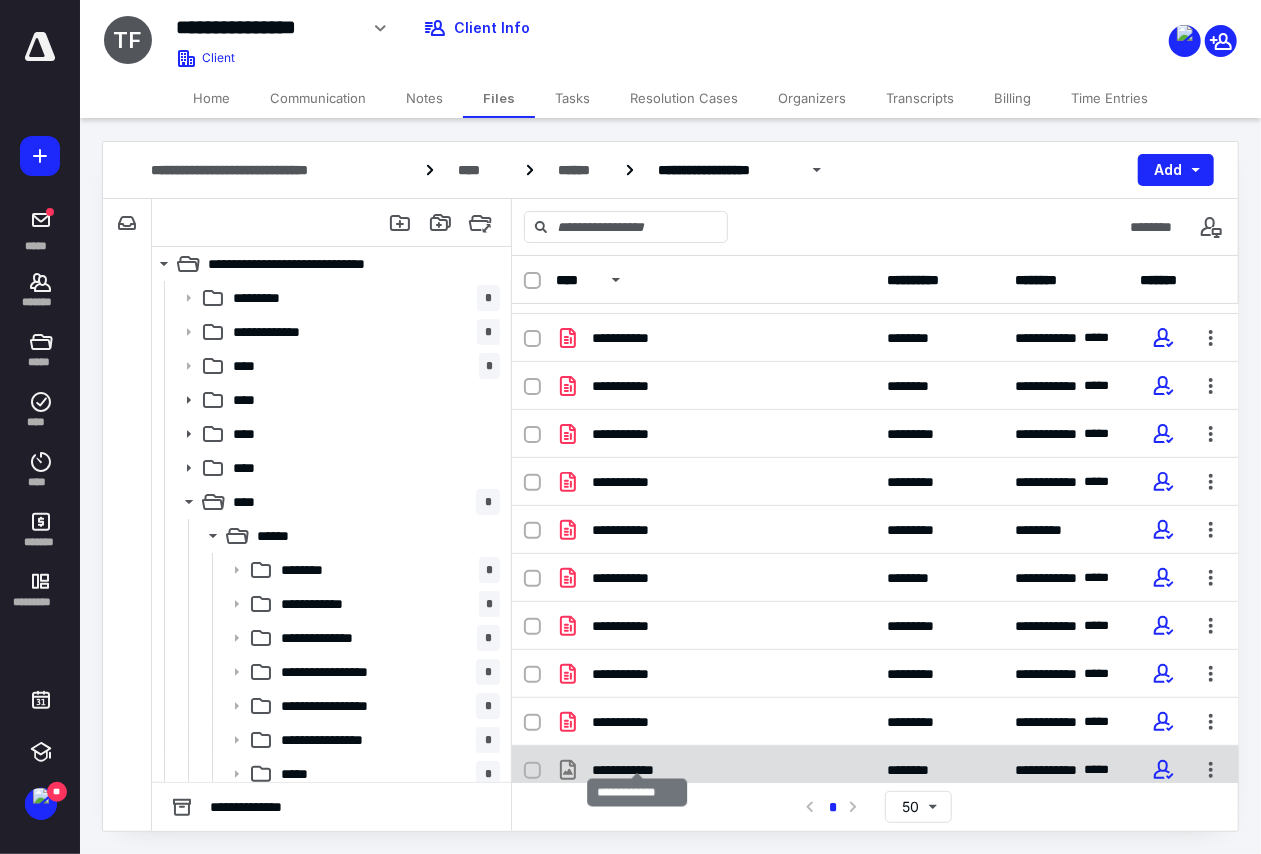click on "**********" at bounding box center (638, 770) 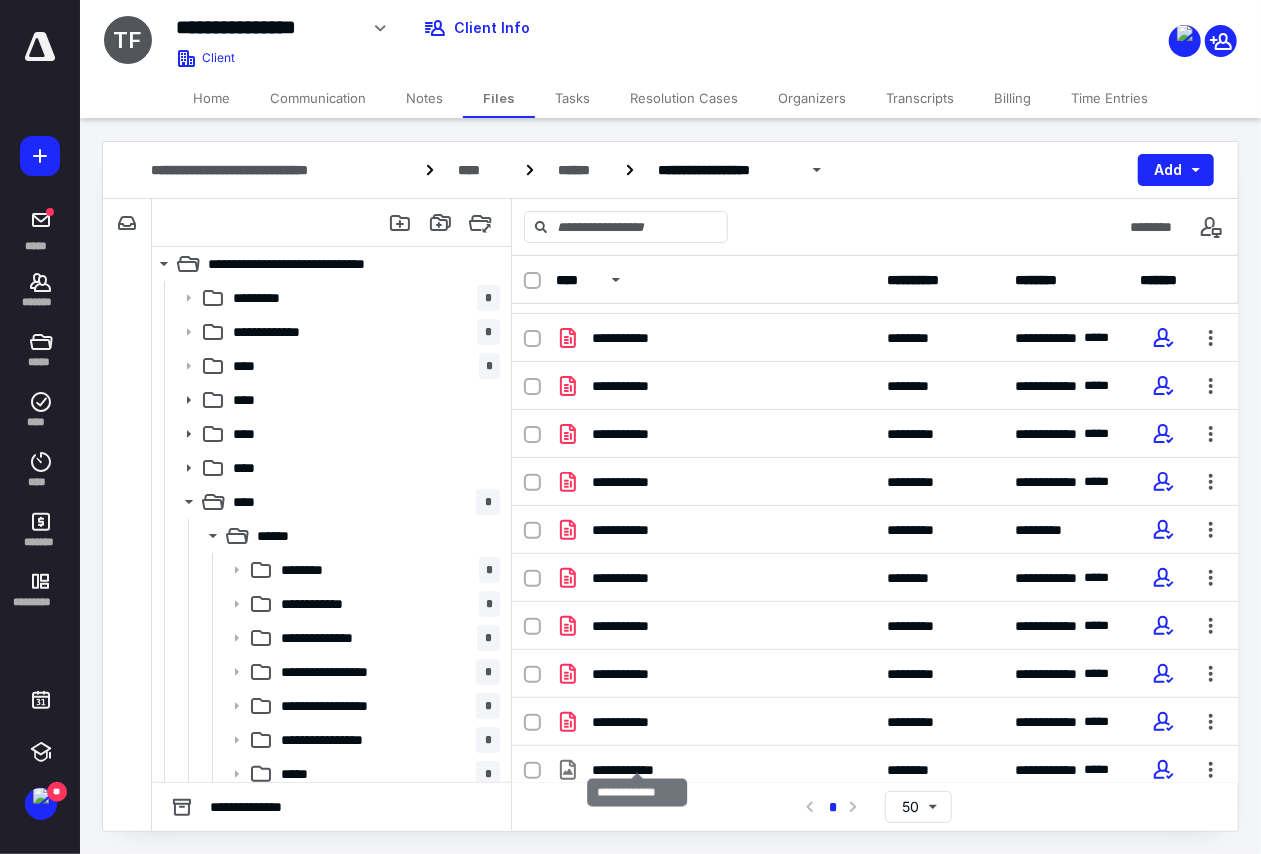 checkbox on "true" 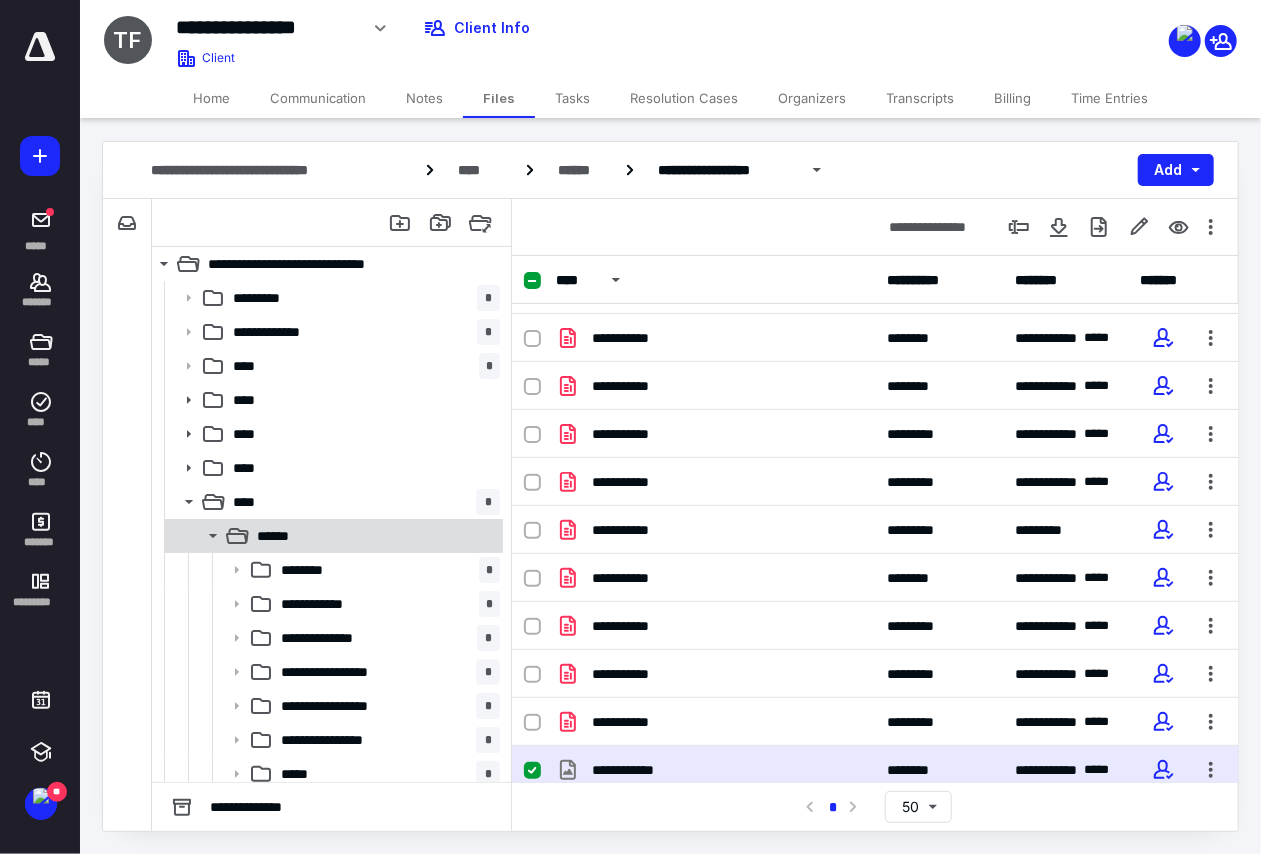 click 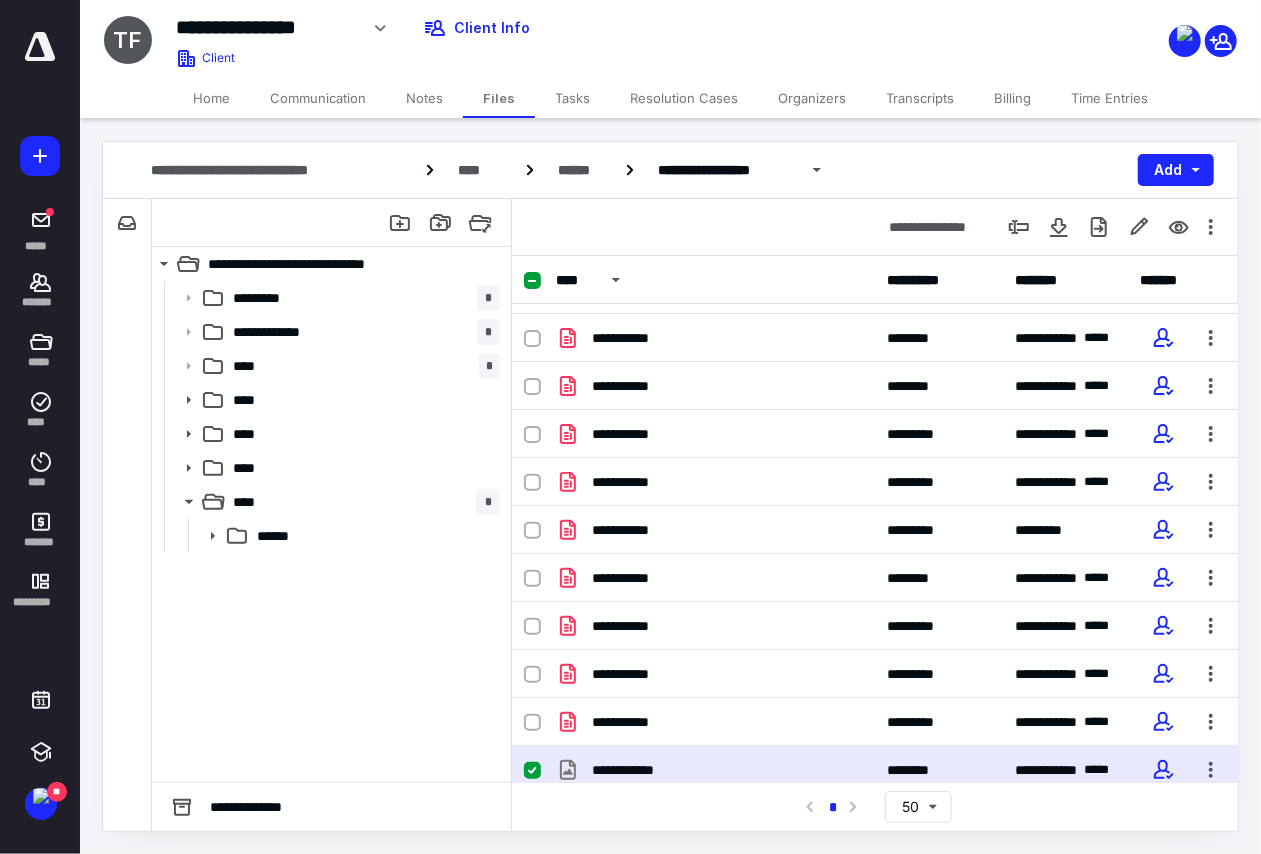 click on "Tasks" at bounding box center (572, 98) 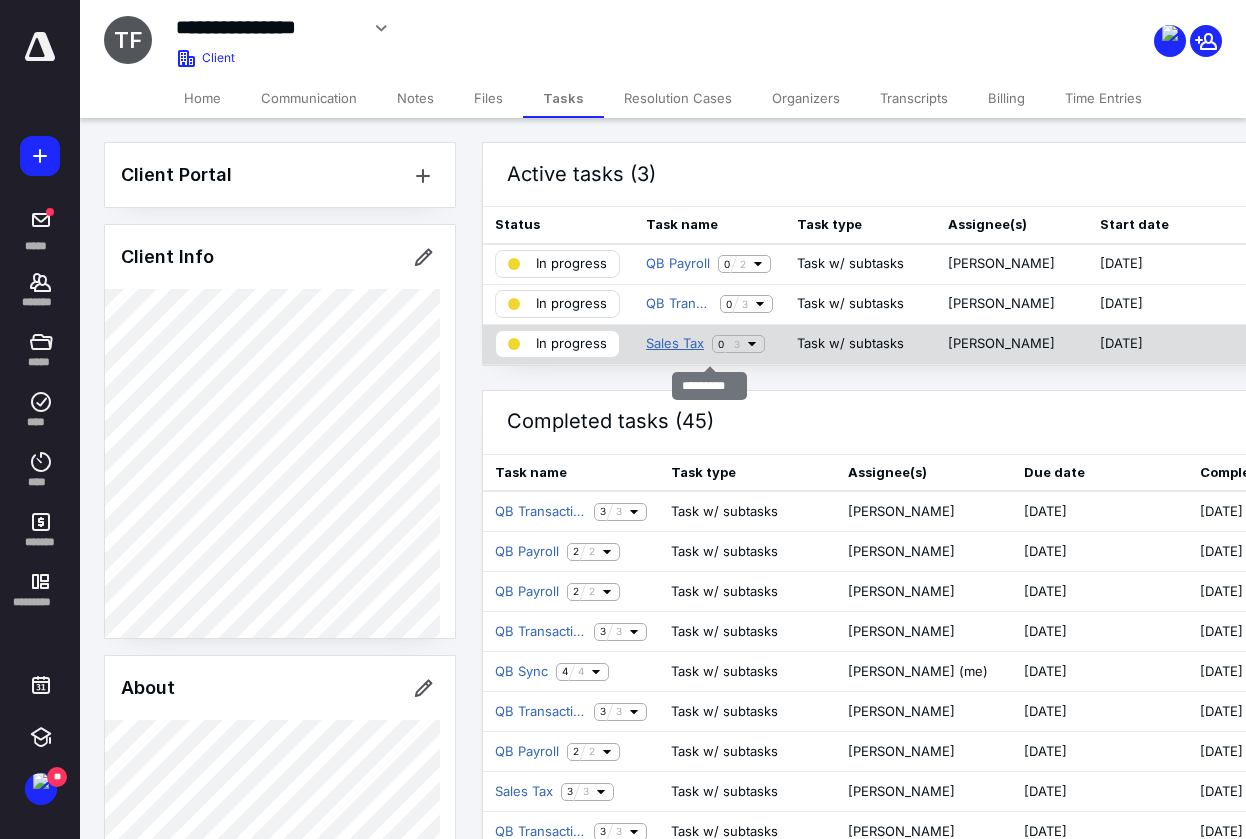 click on "Sales Tax" at bounding box center (675, 344) 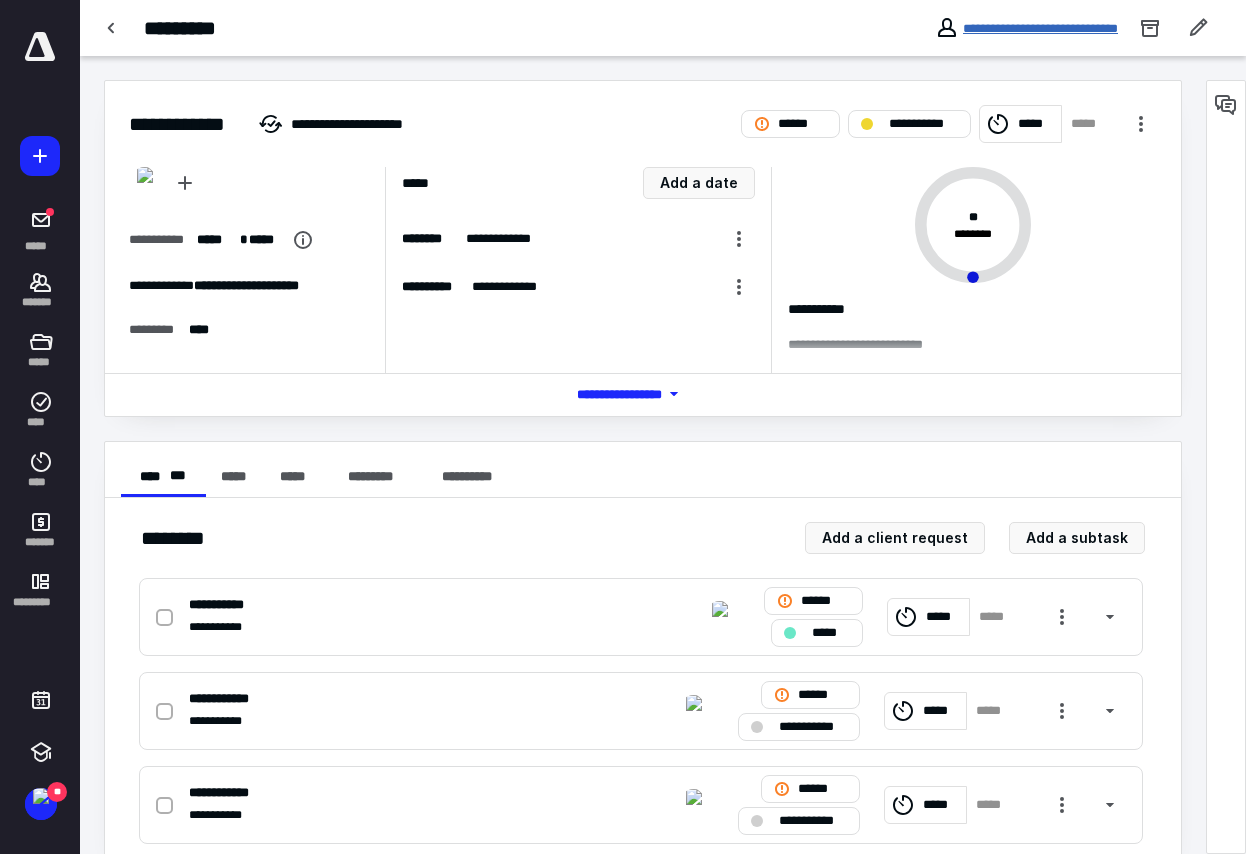 click on "**********" at bounding box center (1040, 28) 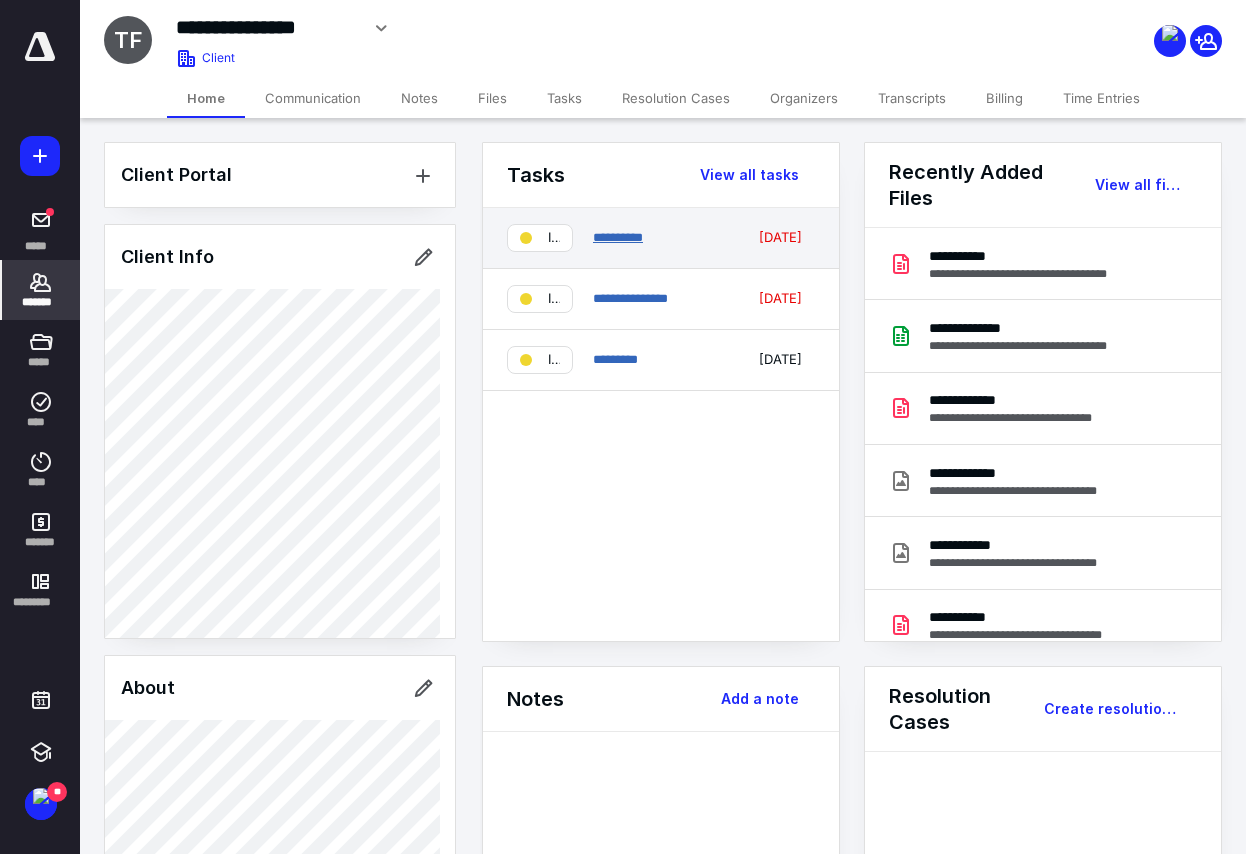 click on "**********" at bounding box center [618, 237] 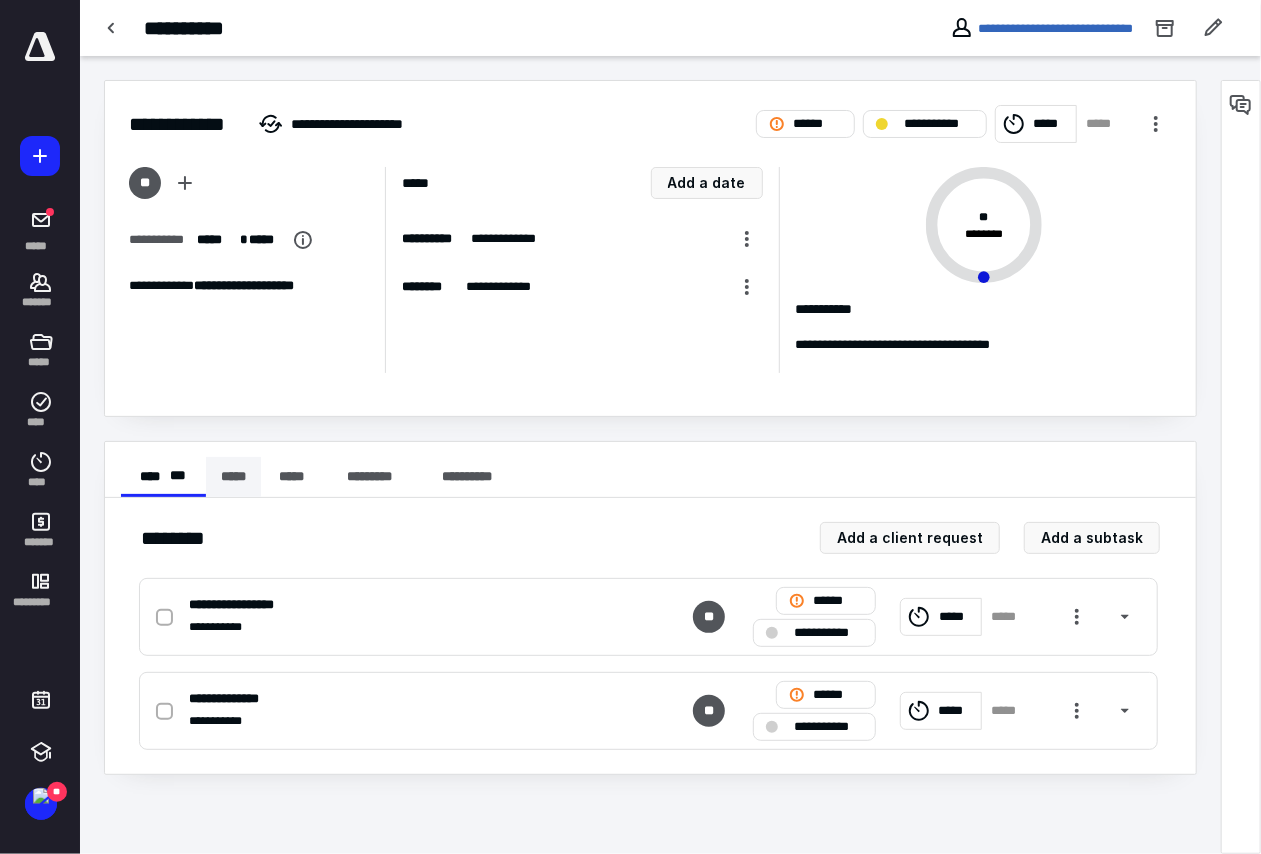 click on "*****" at bounding box center (233, 477) 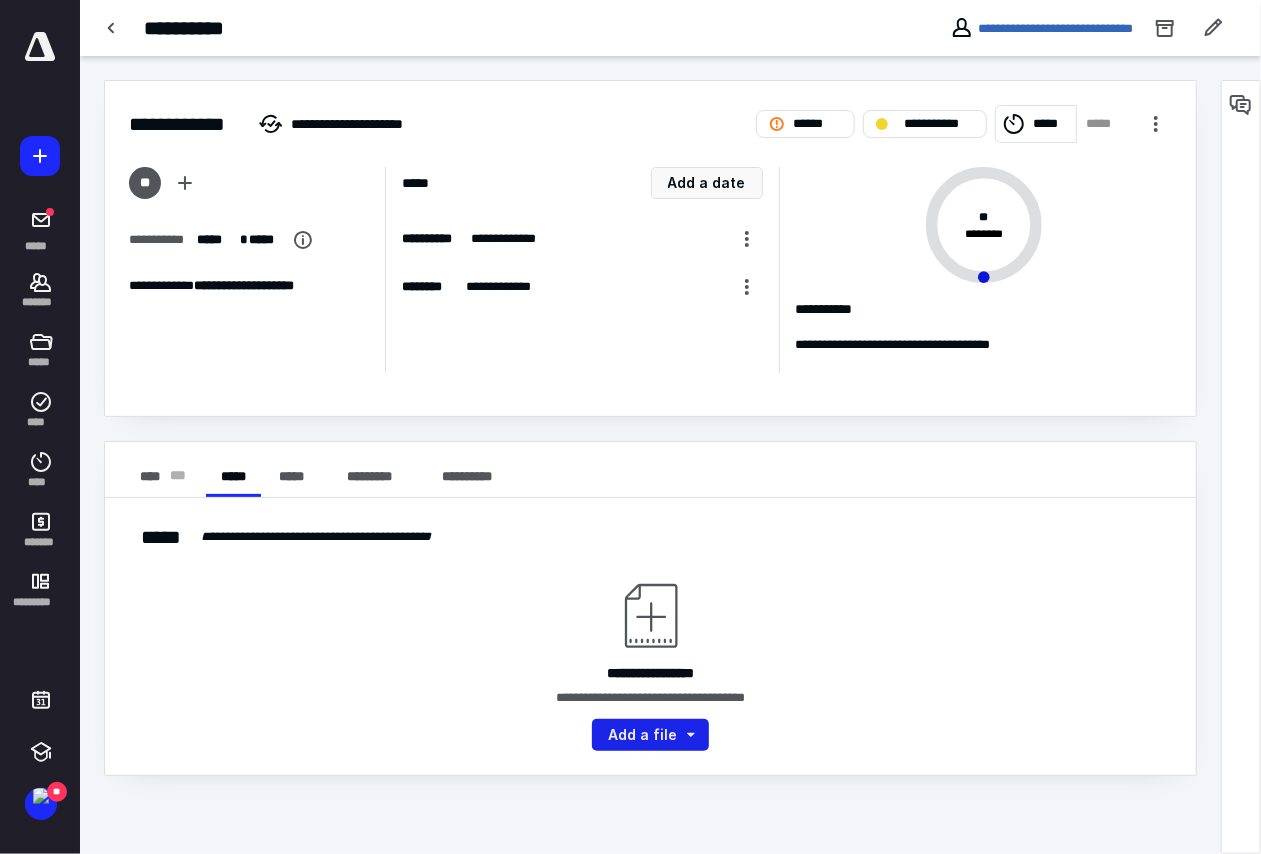 click on "Add a file" at bounding box center [650, 735] 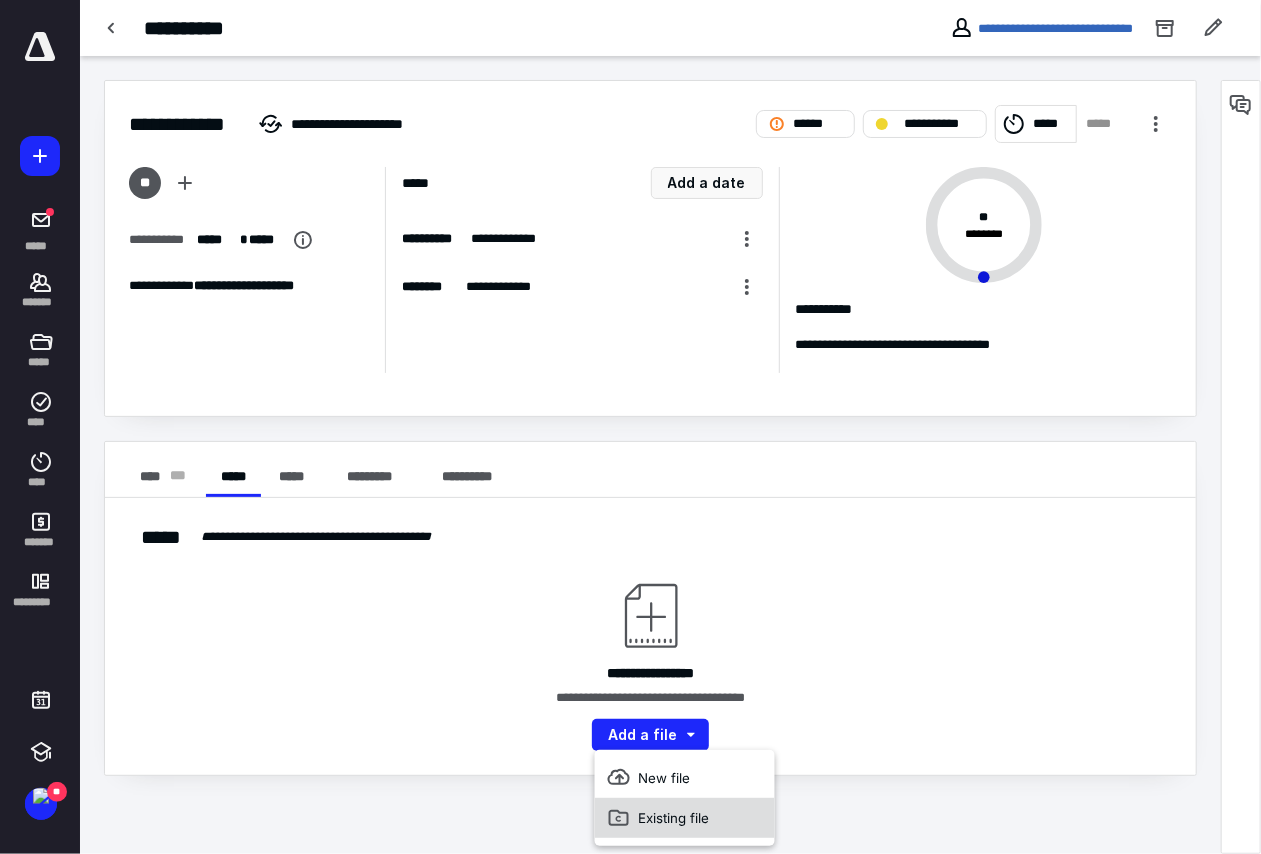 click on "Existing file" at bounding box center (685, 818) 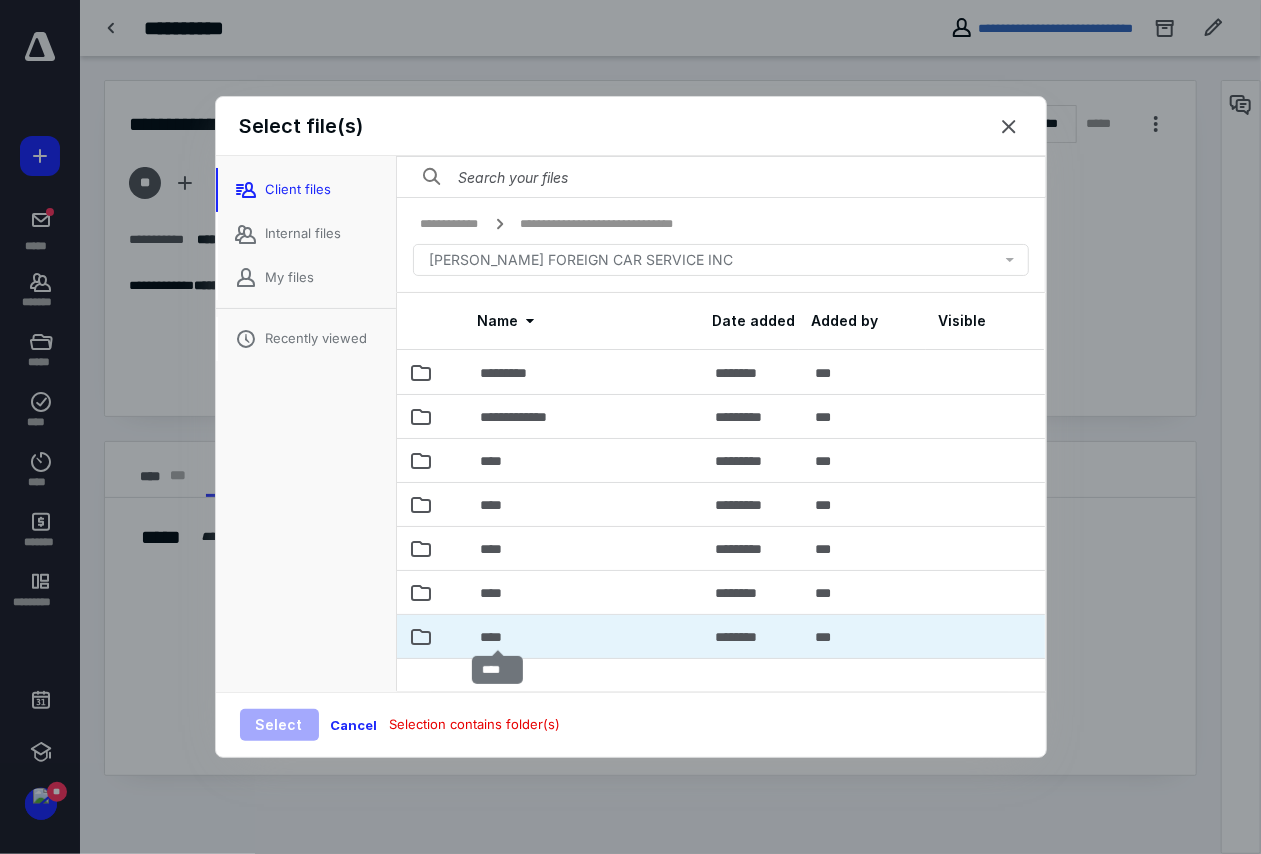 click on "****" at bounding box center [499, 637] 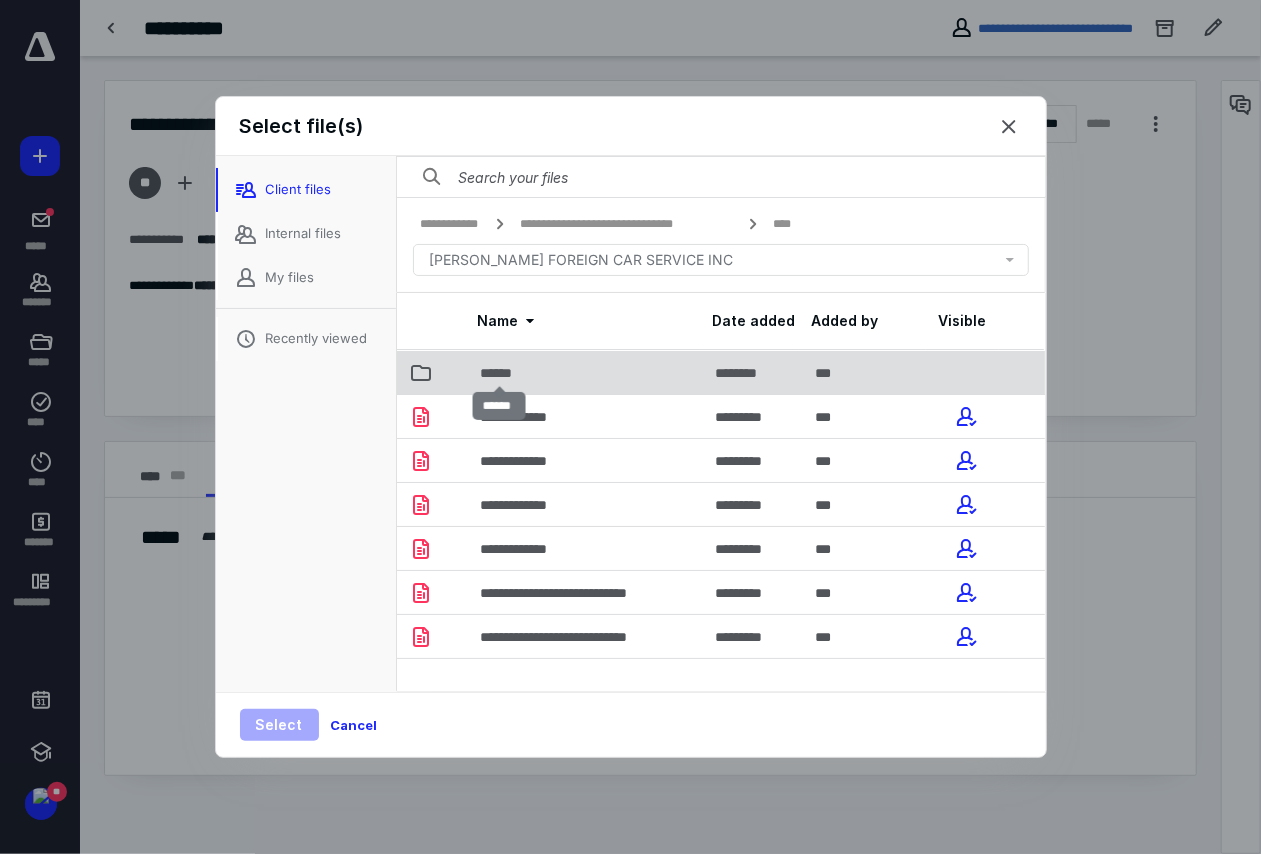 click on "******" at bounding box center [499, 373] 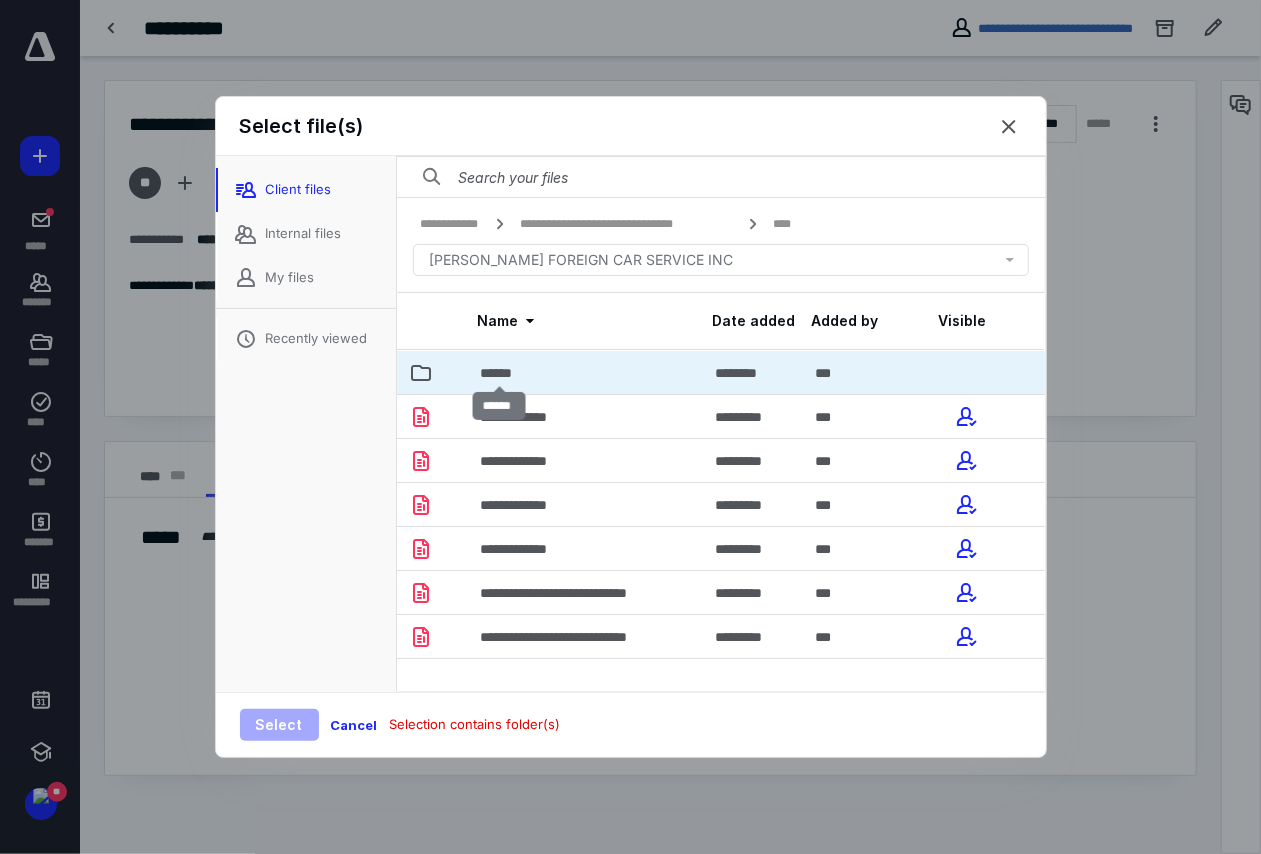 click on "******" at bounding box center (499, 373) 